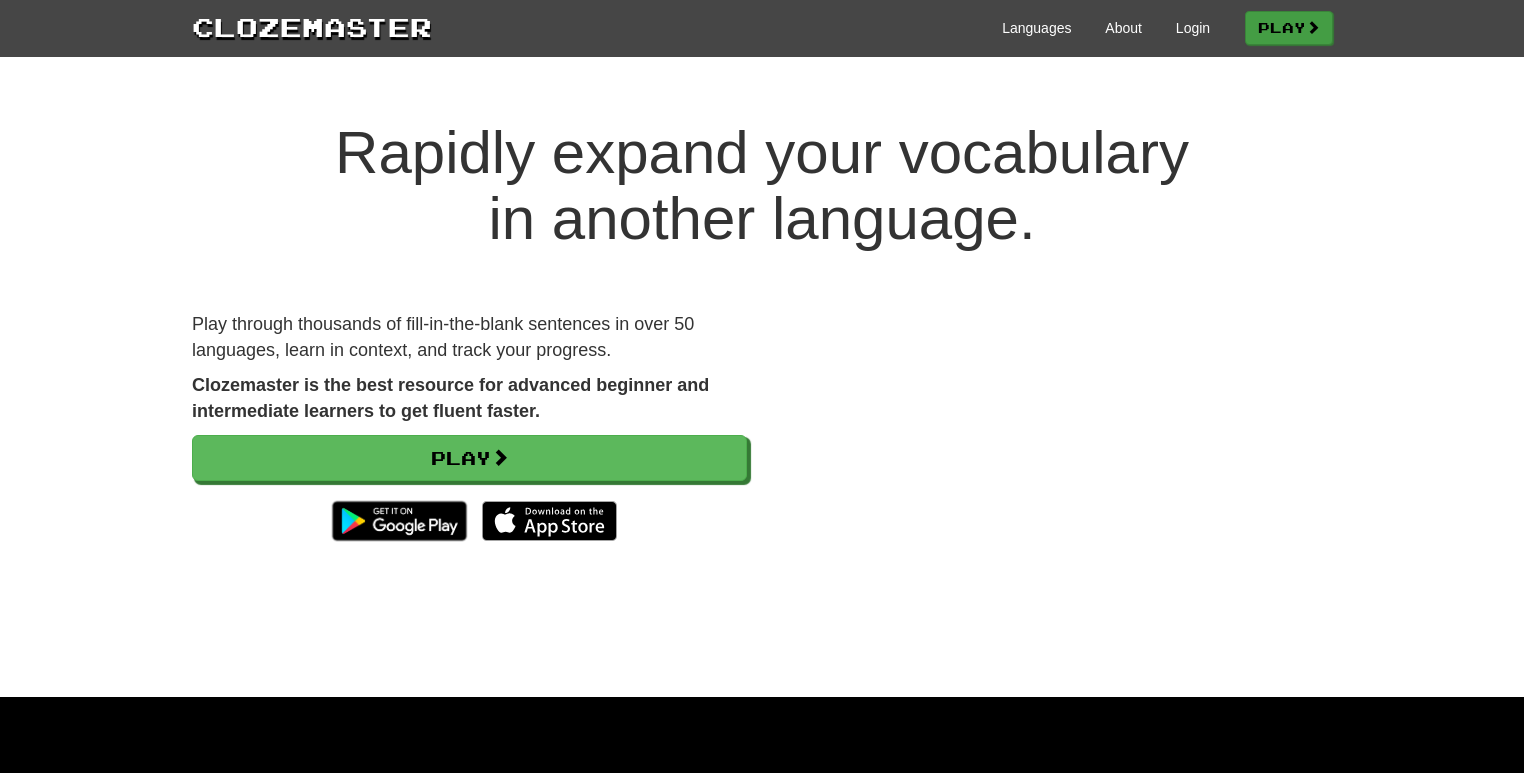 scroll, scrollTop: 0, scrollLeft: 0, axis: both 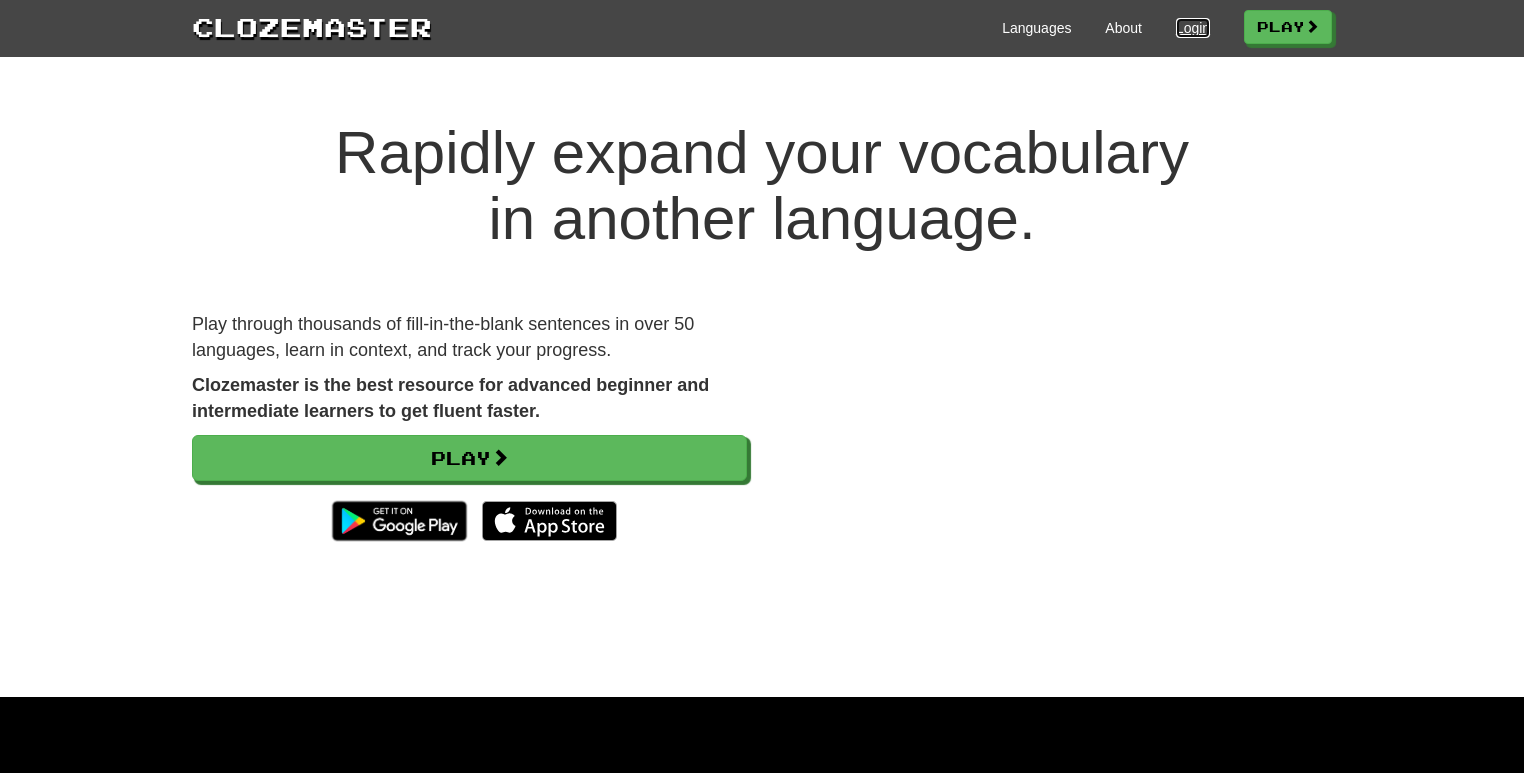 click on "Login" at bounding box center [1193, 28] 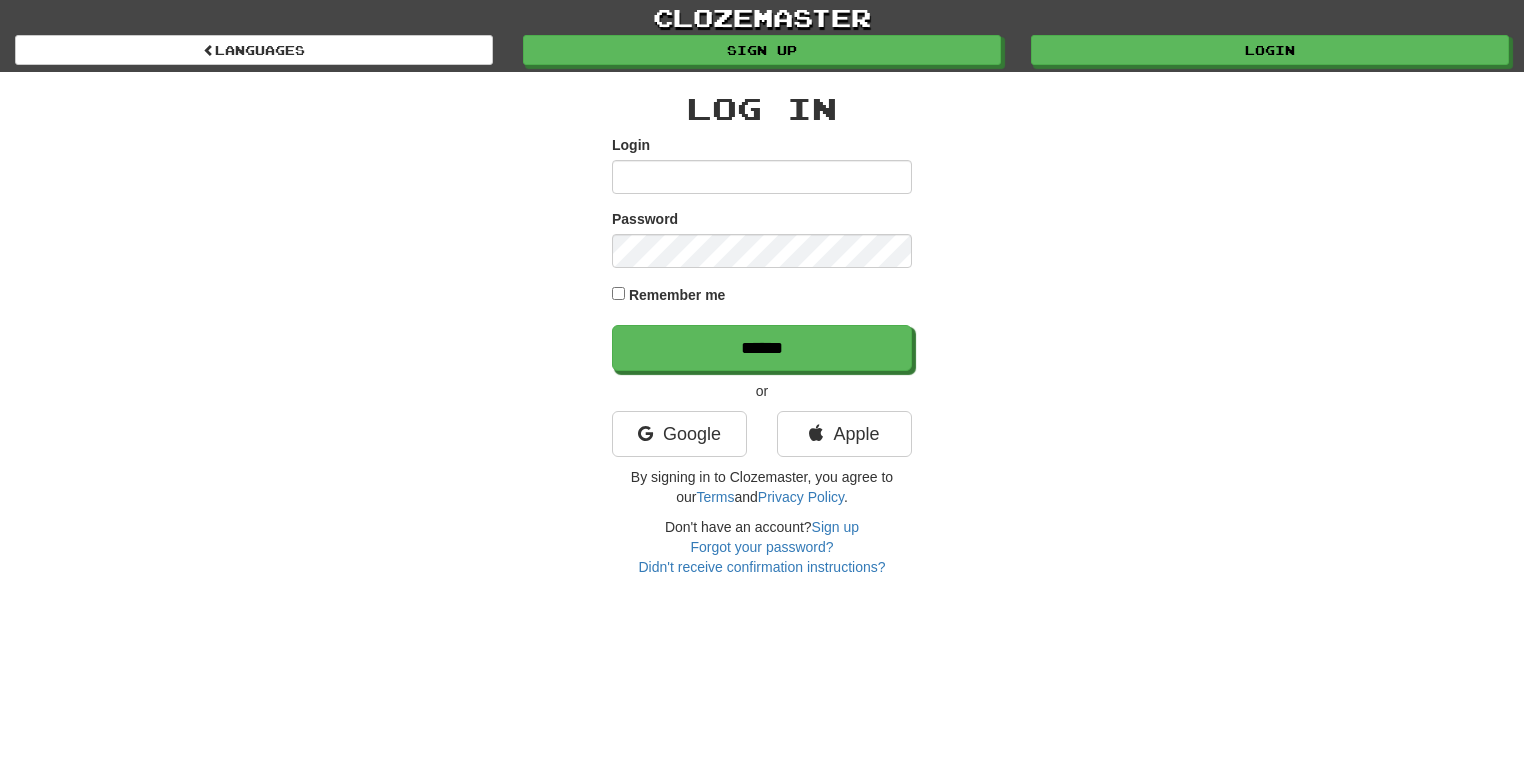 scroll, scrollTop: 0, scrollLeft: 0, axis: both 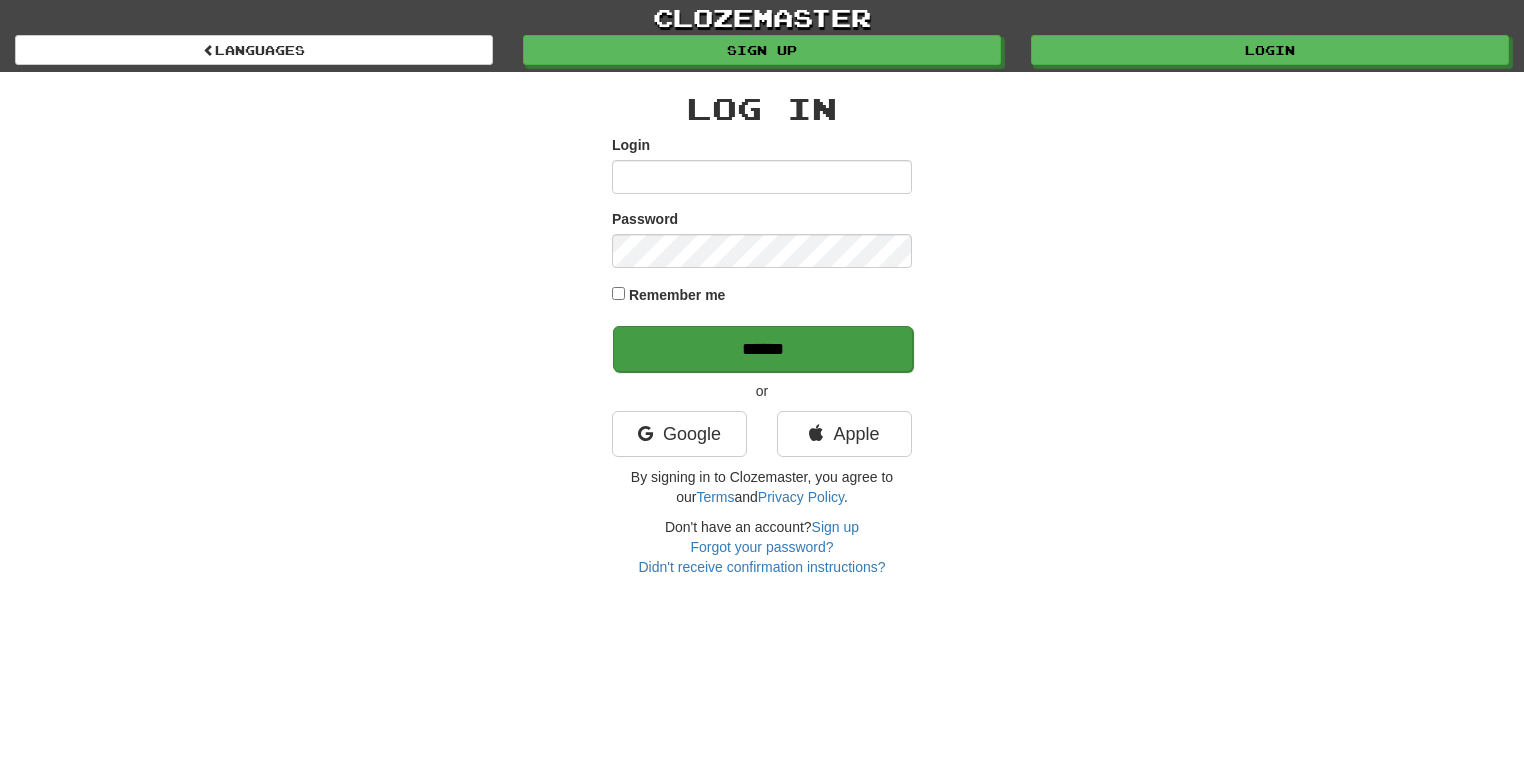type on "**********" 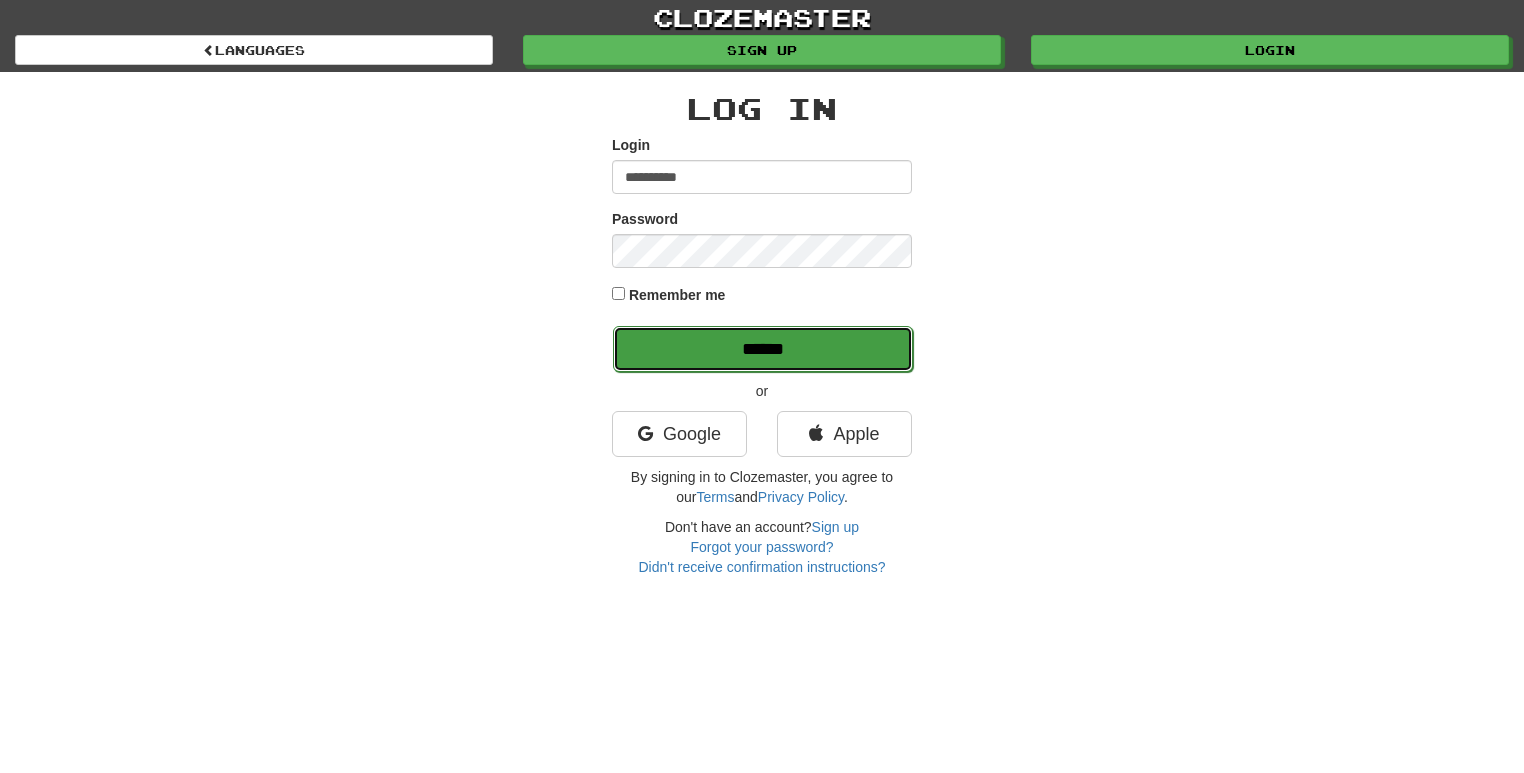click on "******" at bounding box center [763, 349] 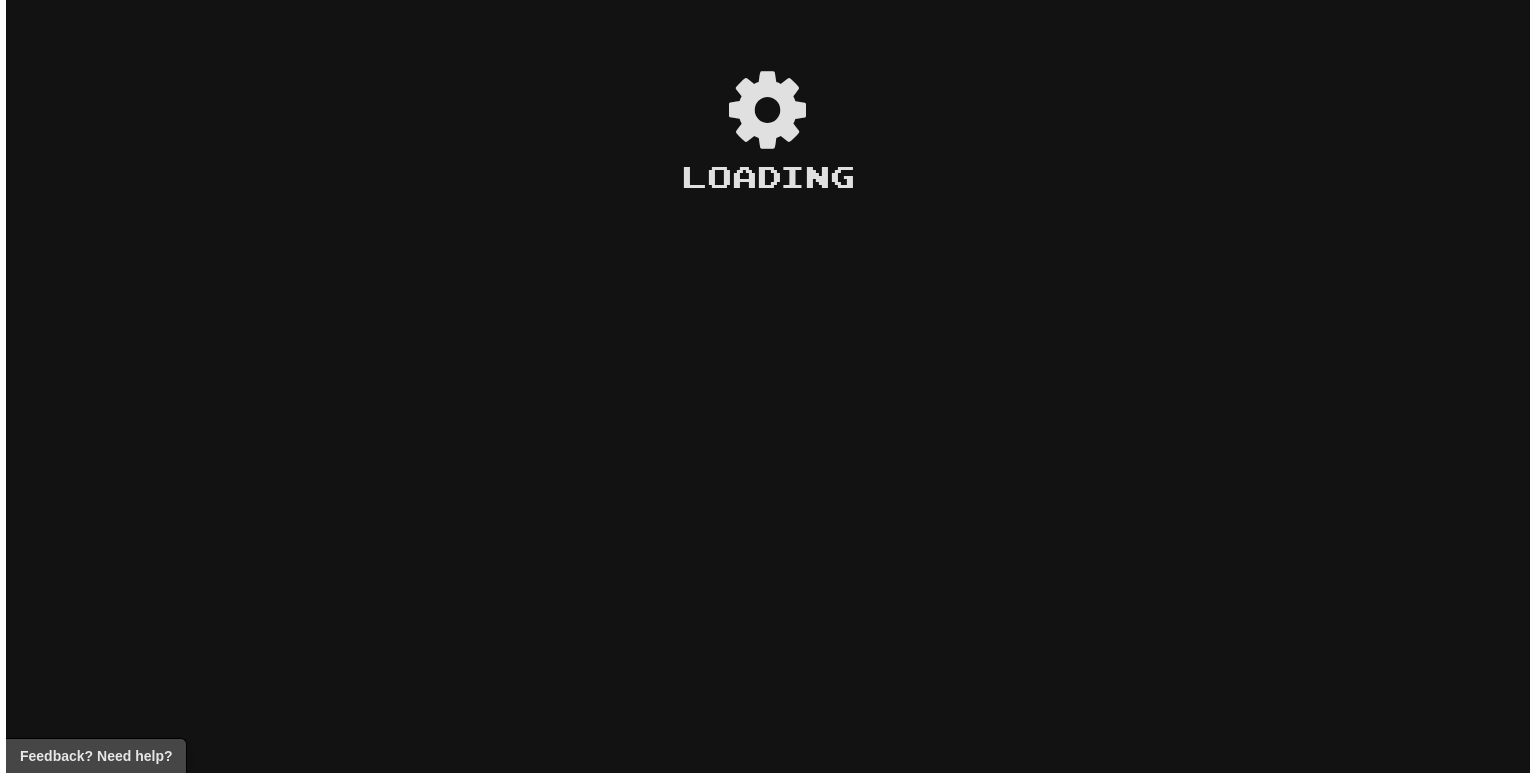 scroll, scrollTop: 0, scrollLeft: 0, axis: both 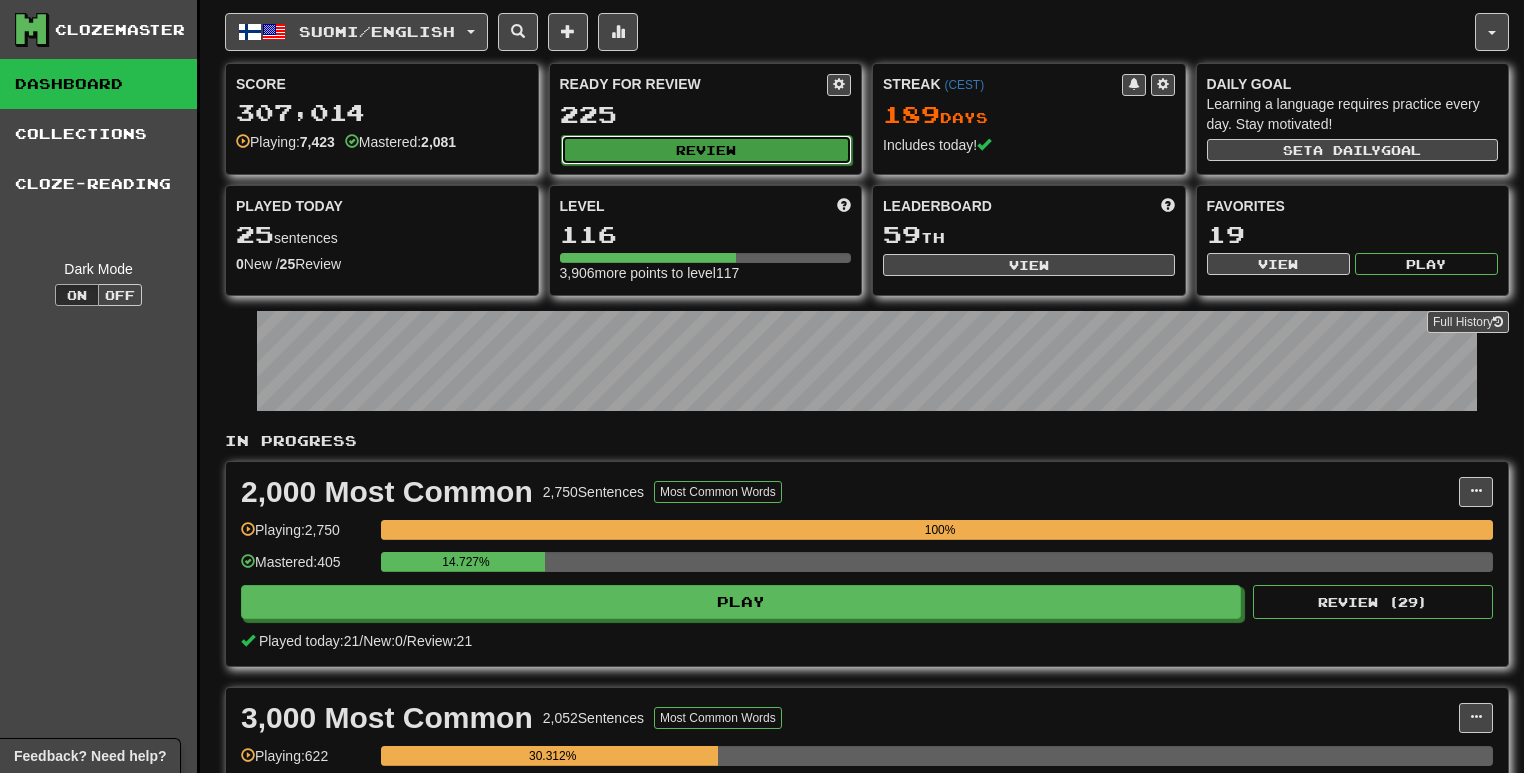 click on "Review" at bounding box center (707, 150) 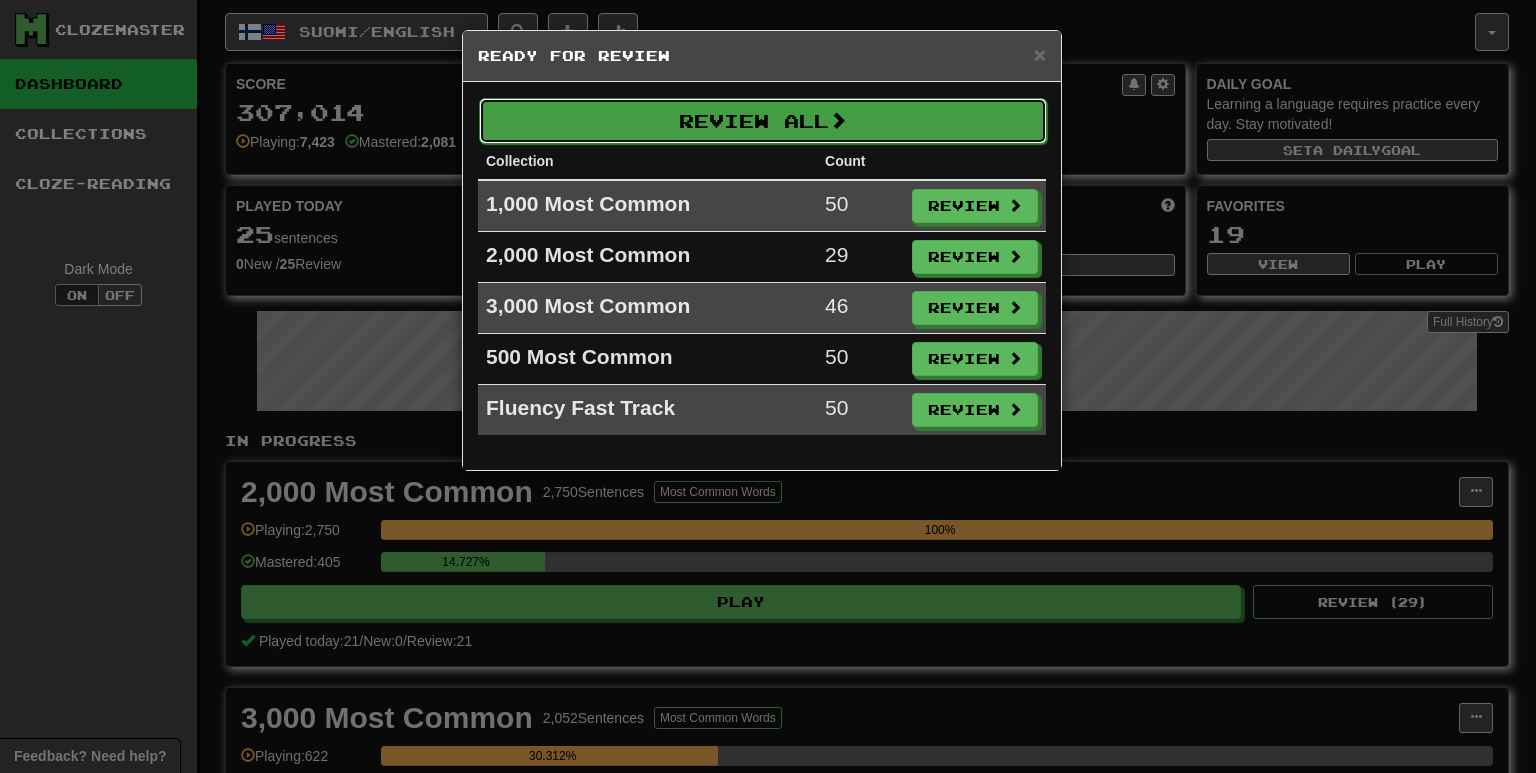 click on "Review All" at bounding box center [763, 121] 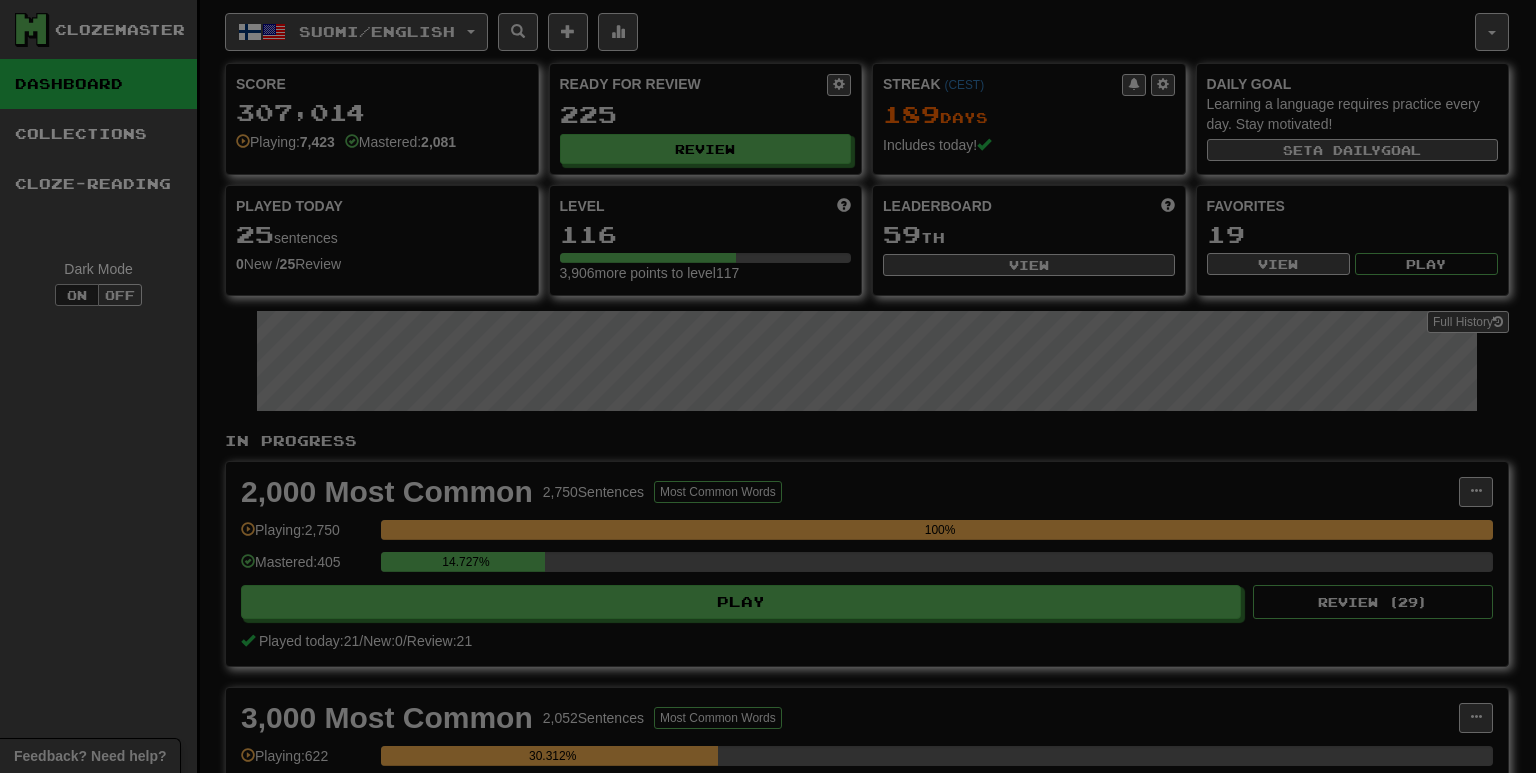 select on "**" 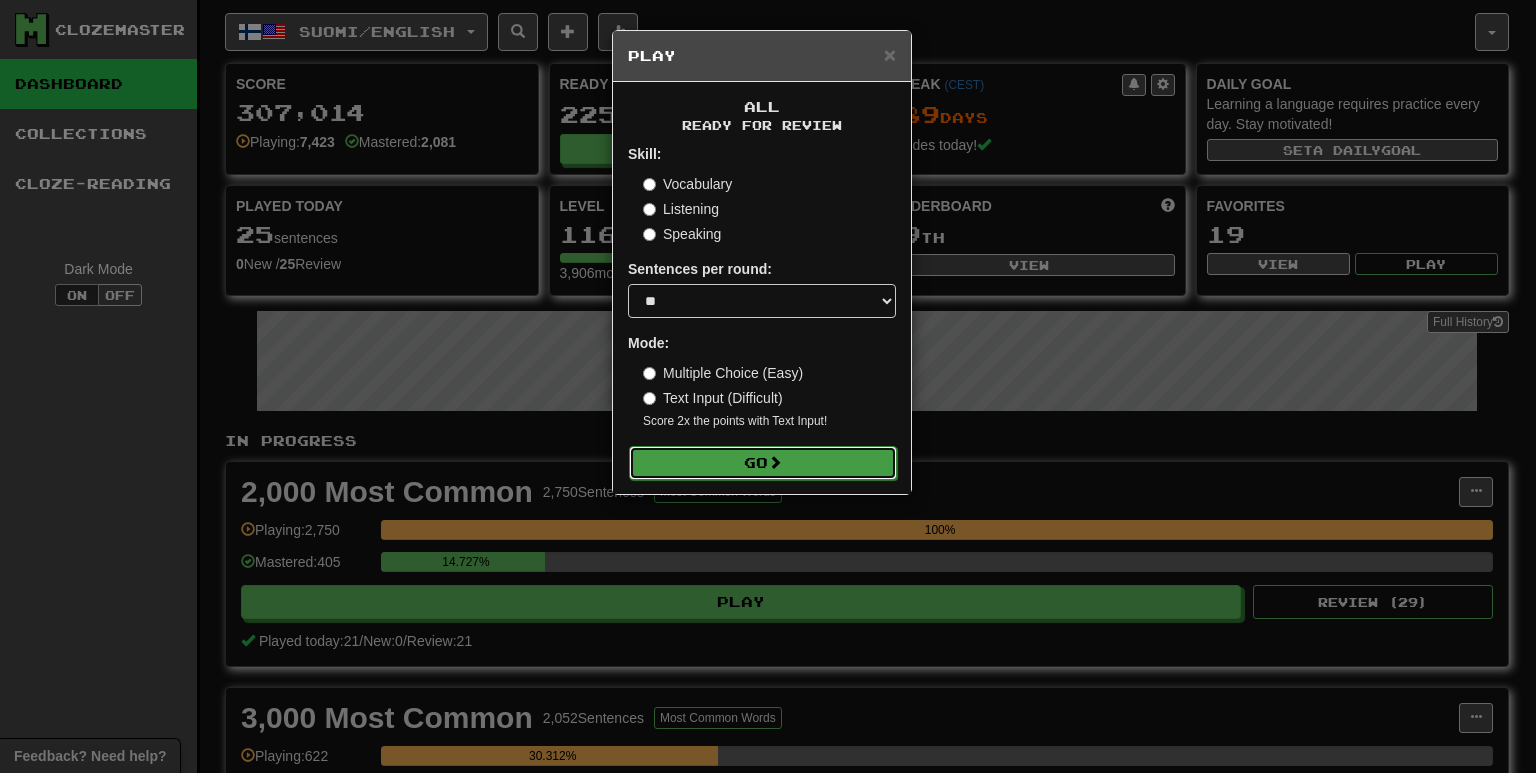 click on "Go" at bounding box center [763, 463] 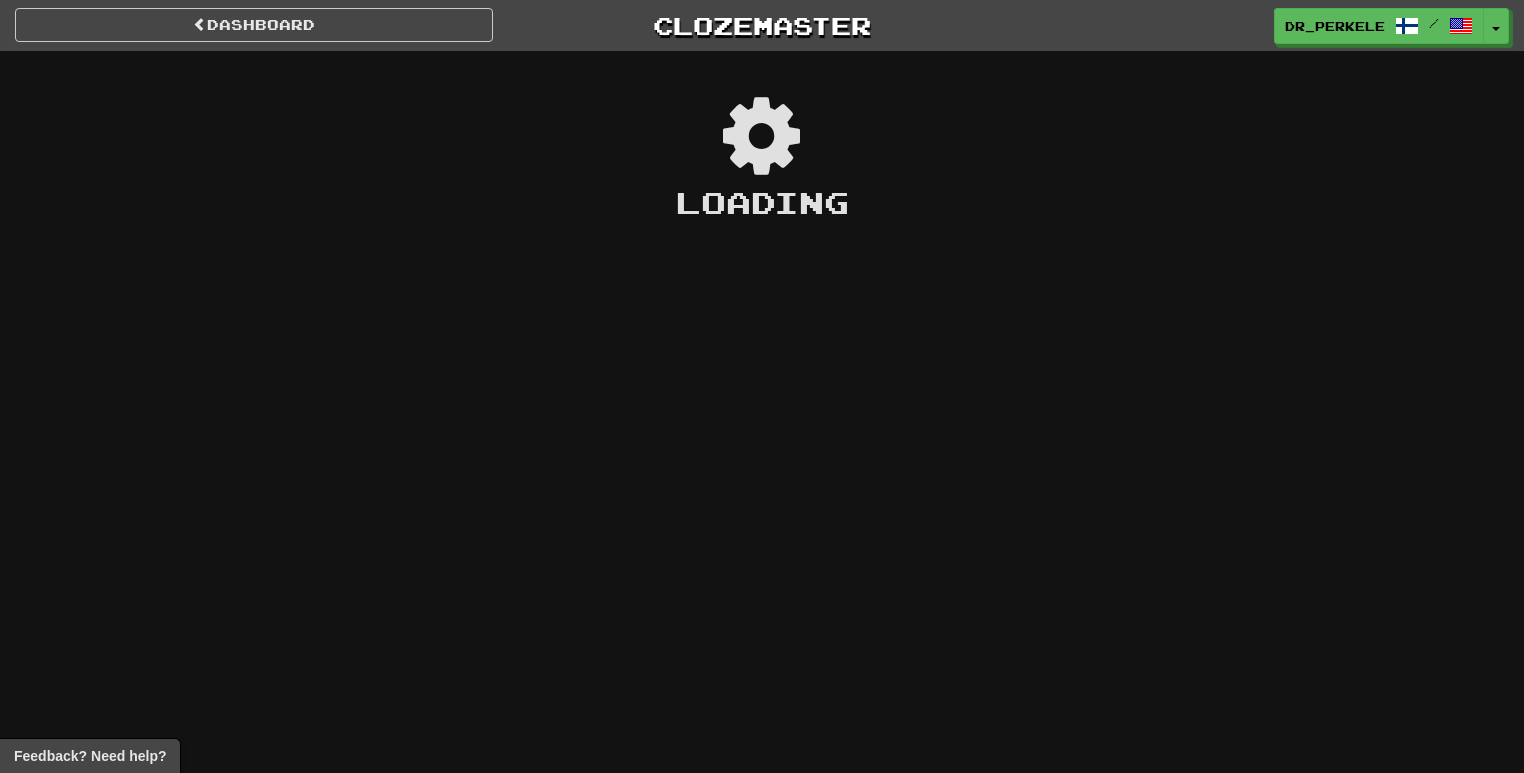 scroll, scrollTop: 0, scrollLeft: 0, axis: both 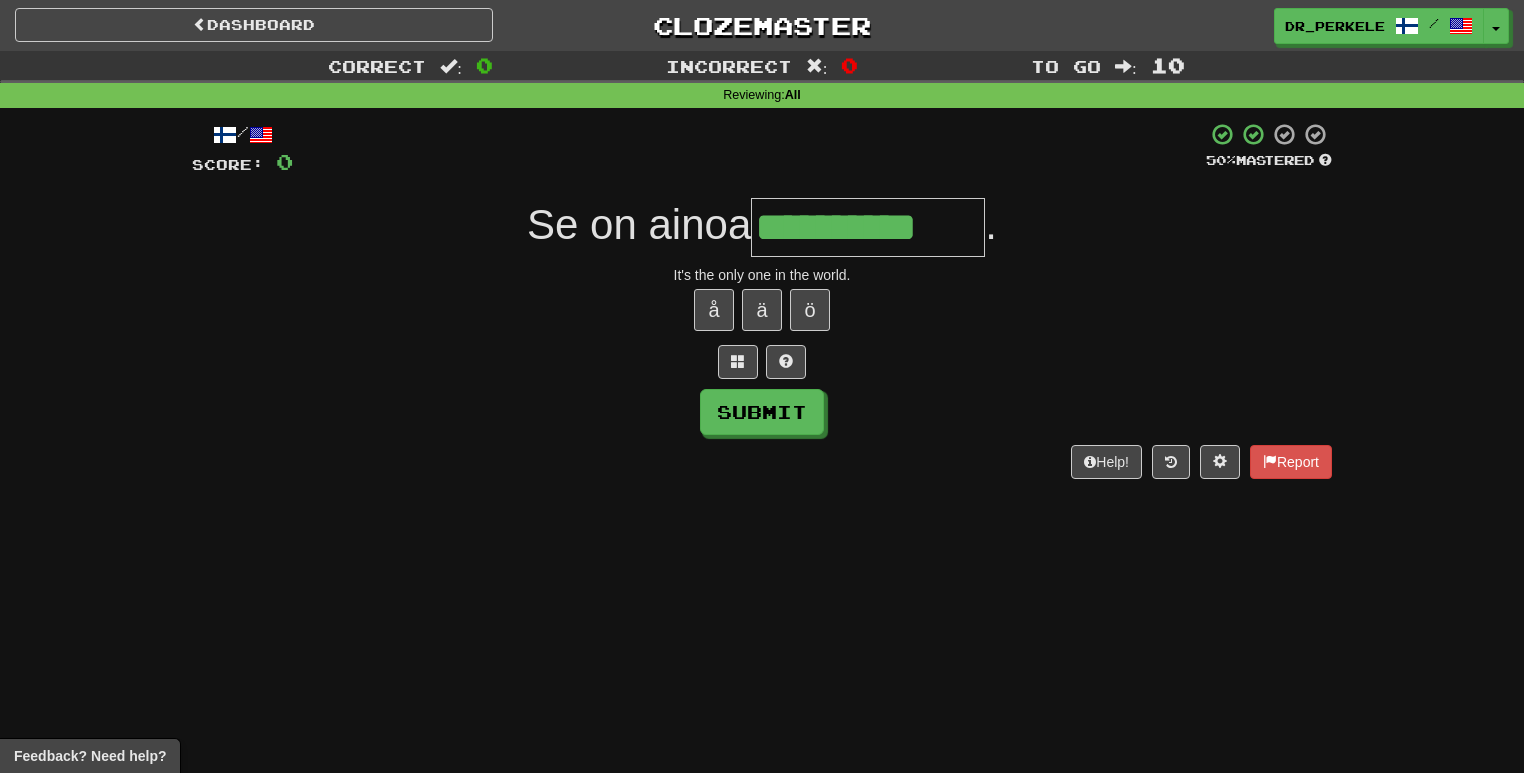 type on "**********" 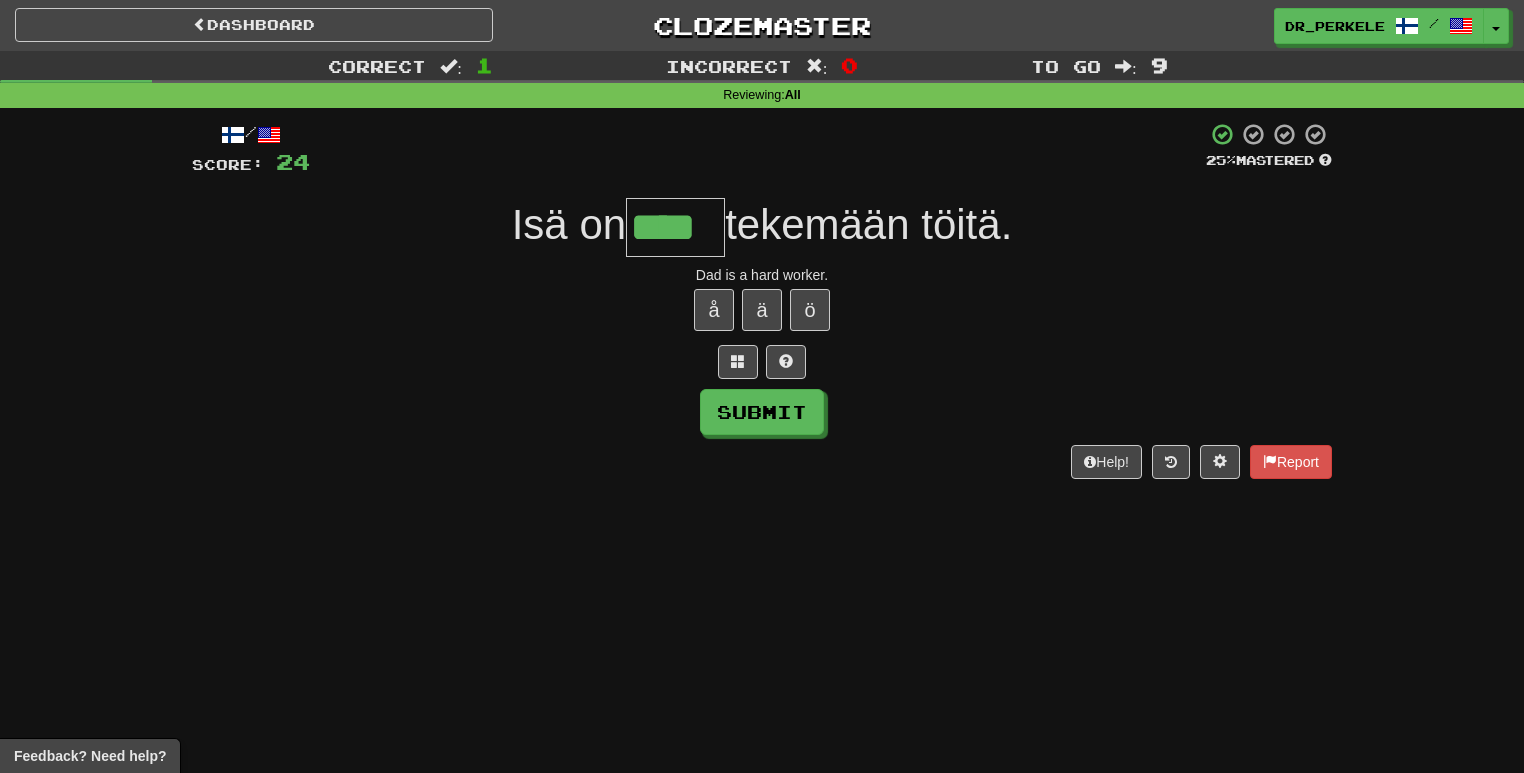 type on "****" 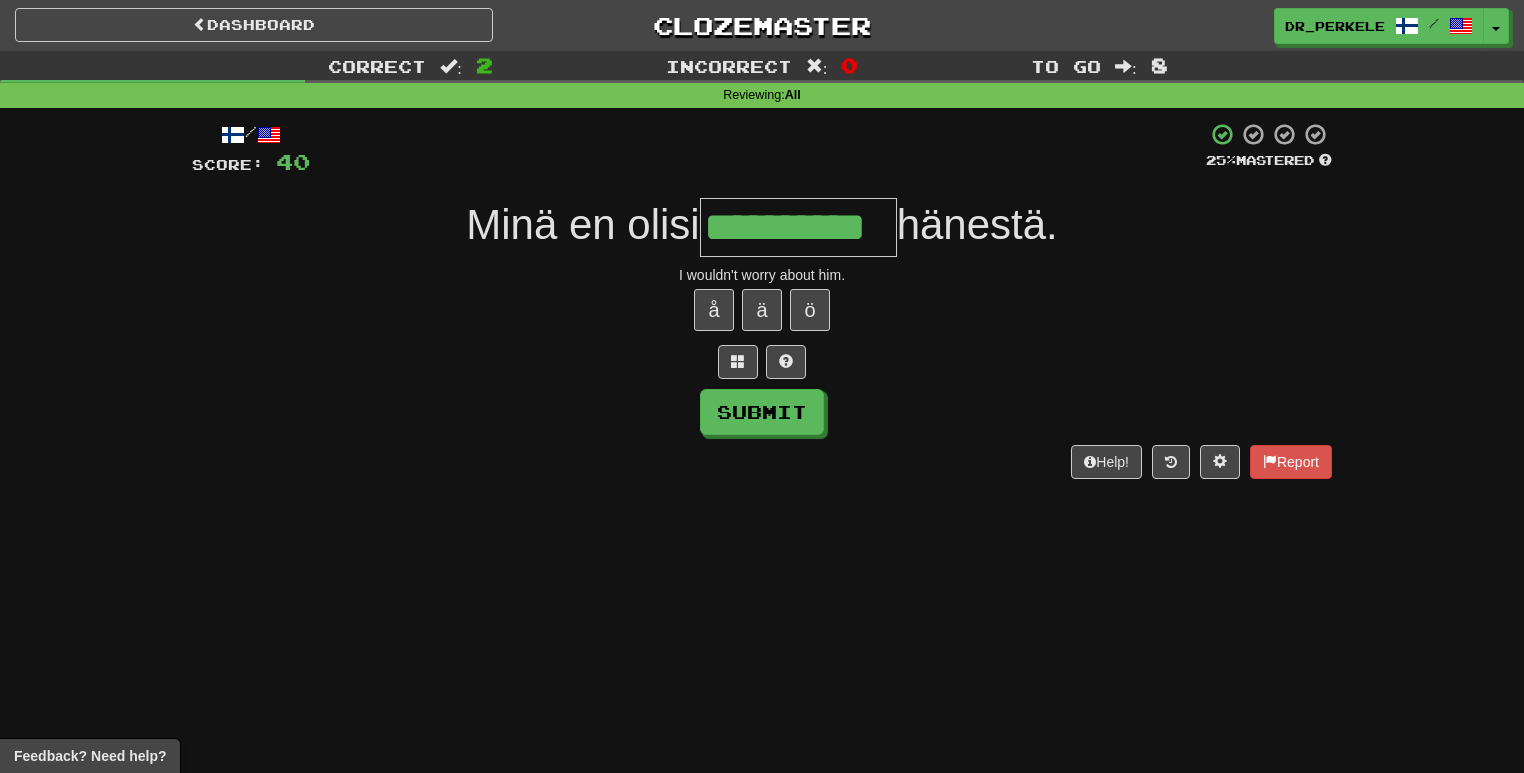 type on "**********" 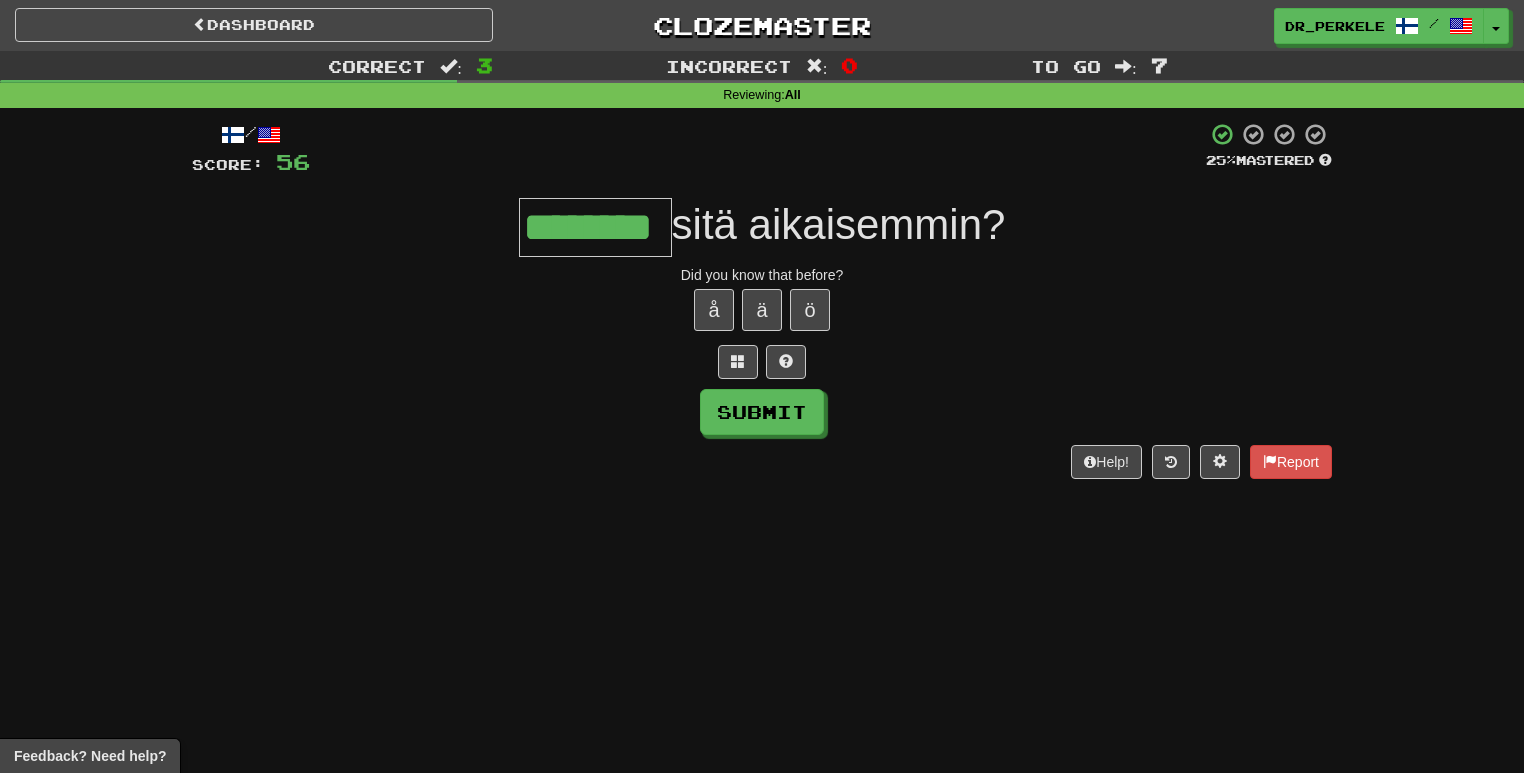 type on "********" 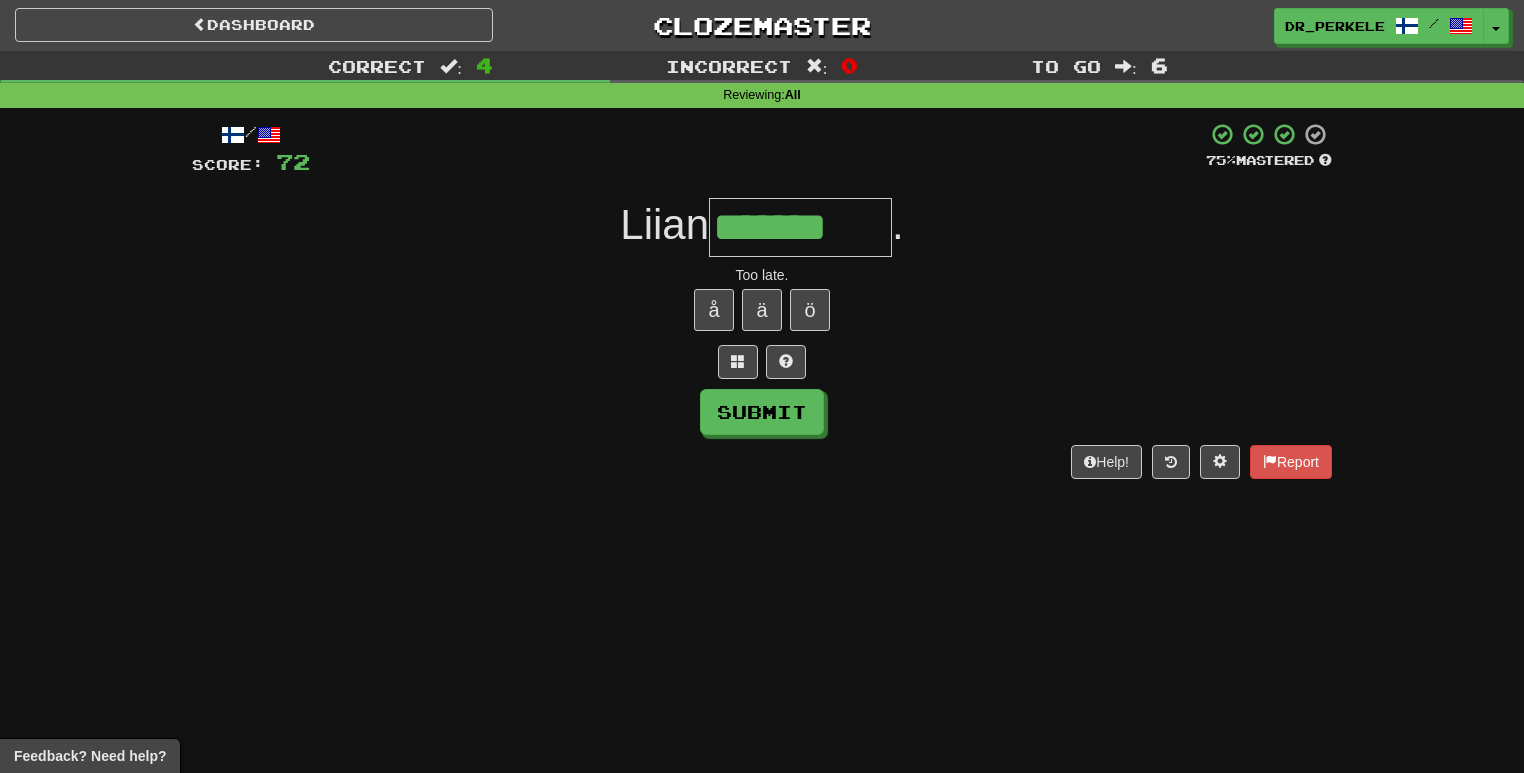 type on "*******" 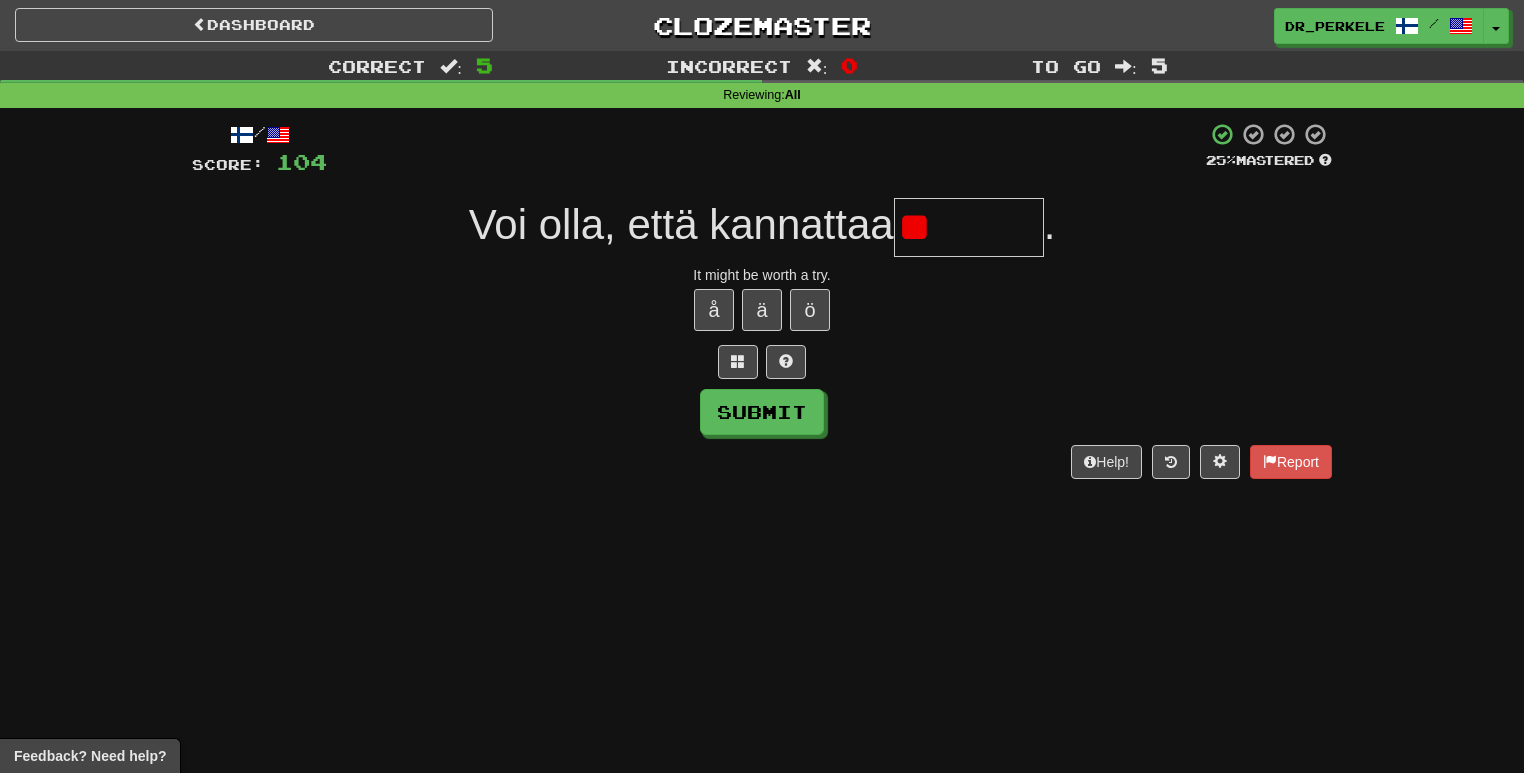 type on "*" 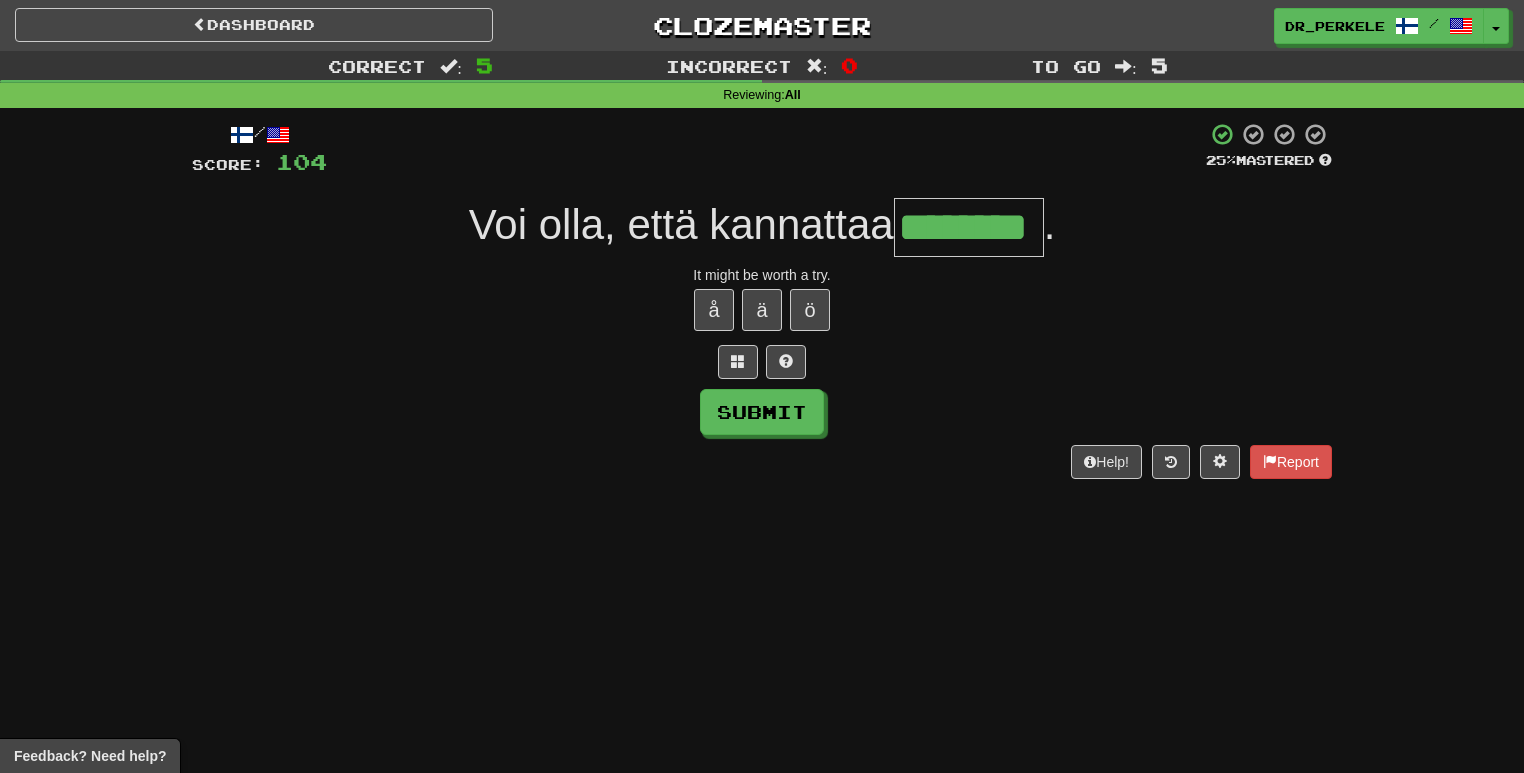 type on "********" 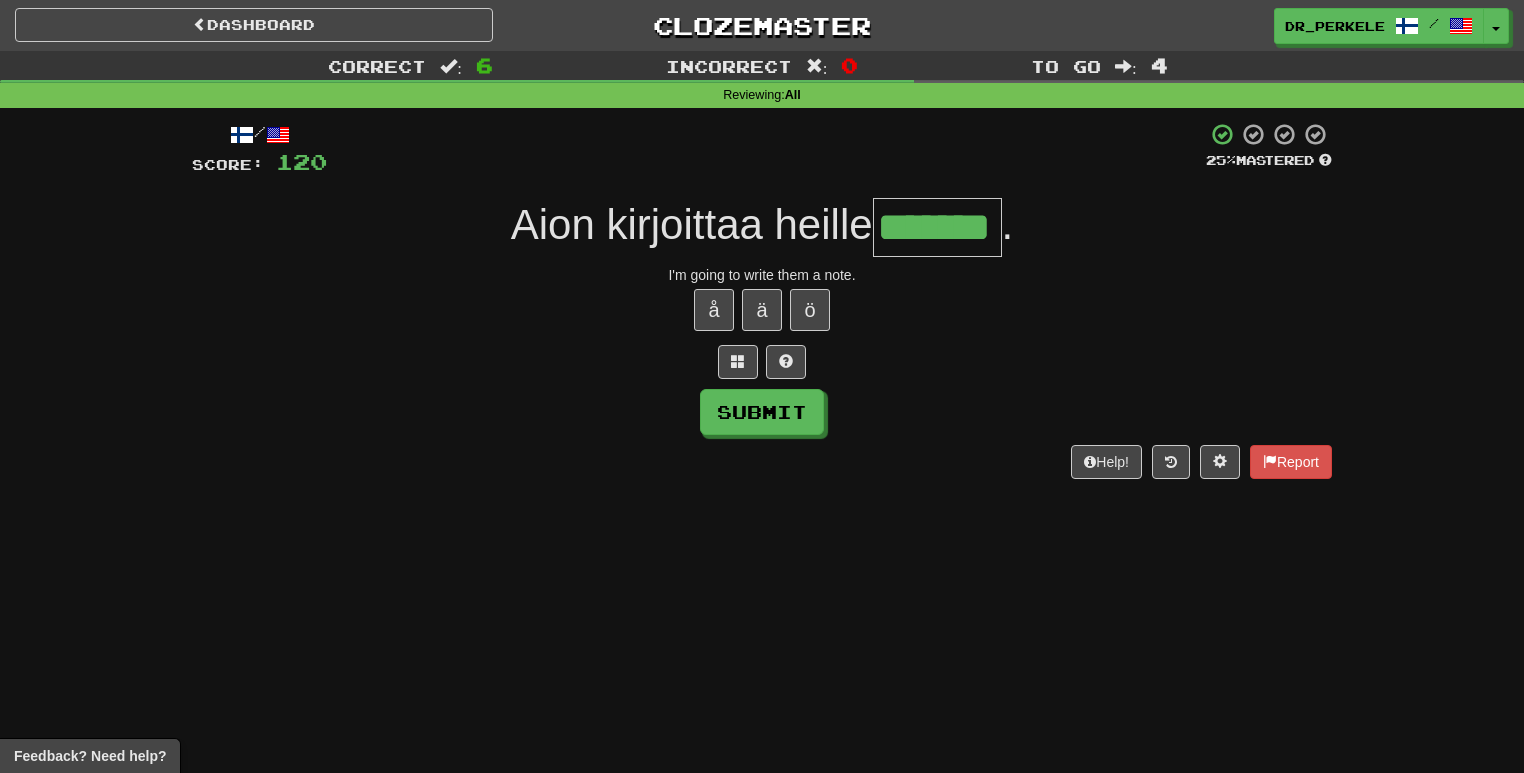 type on "*******" 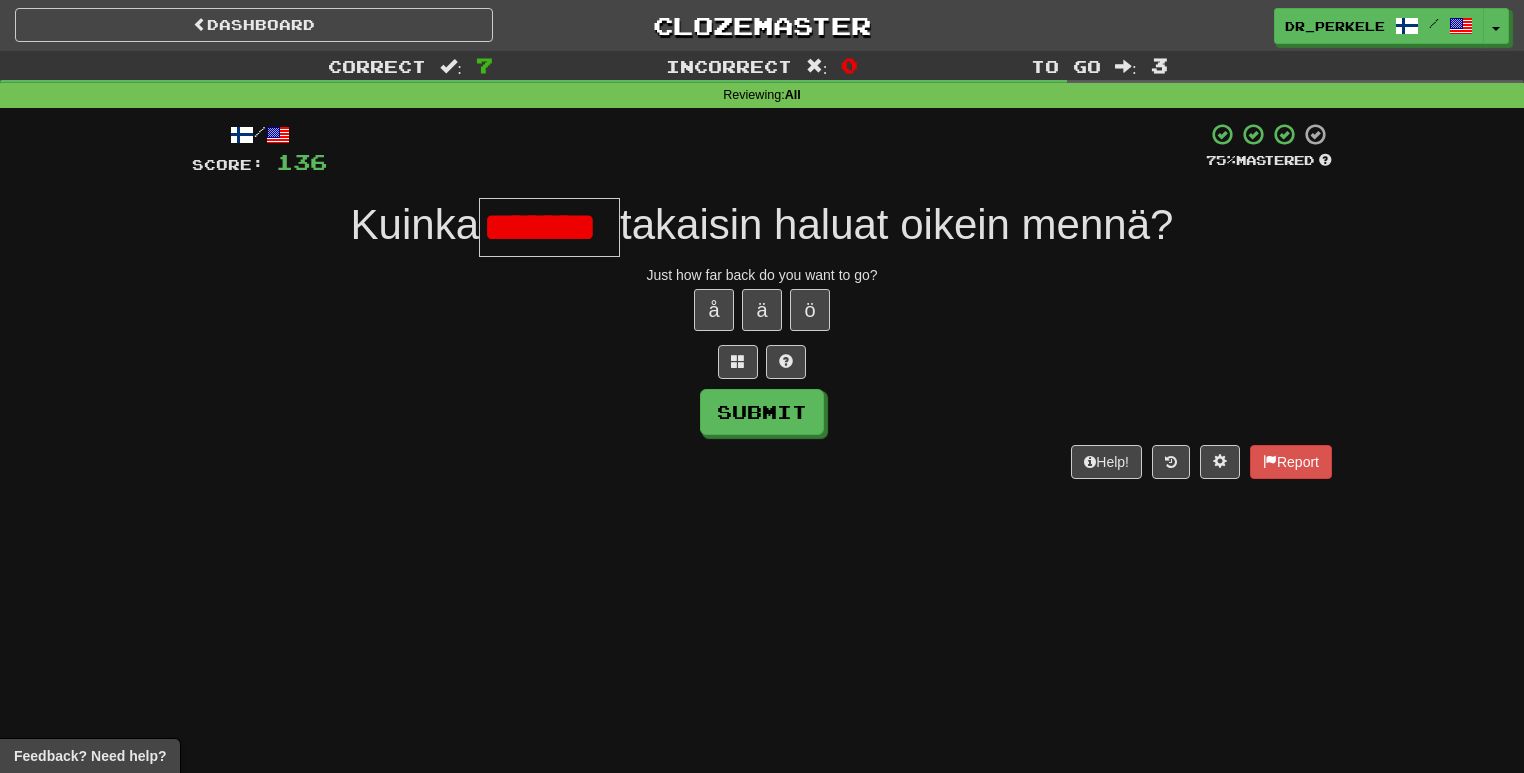 scroll, scrollTop: 0, scrollLeft: 1, axis: horizontal 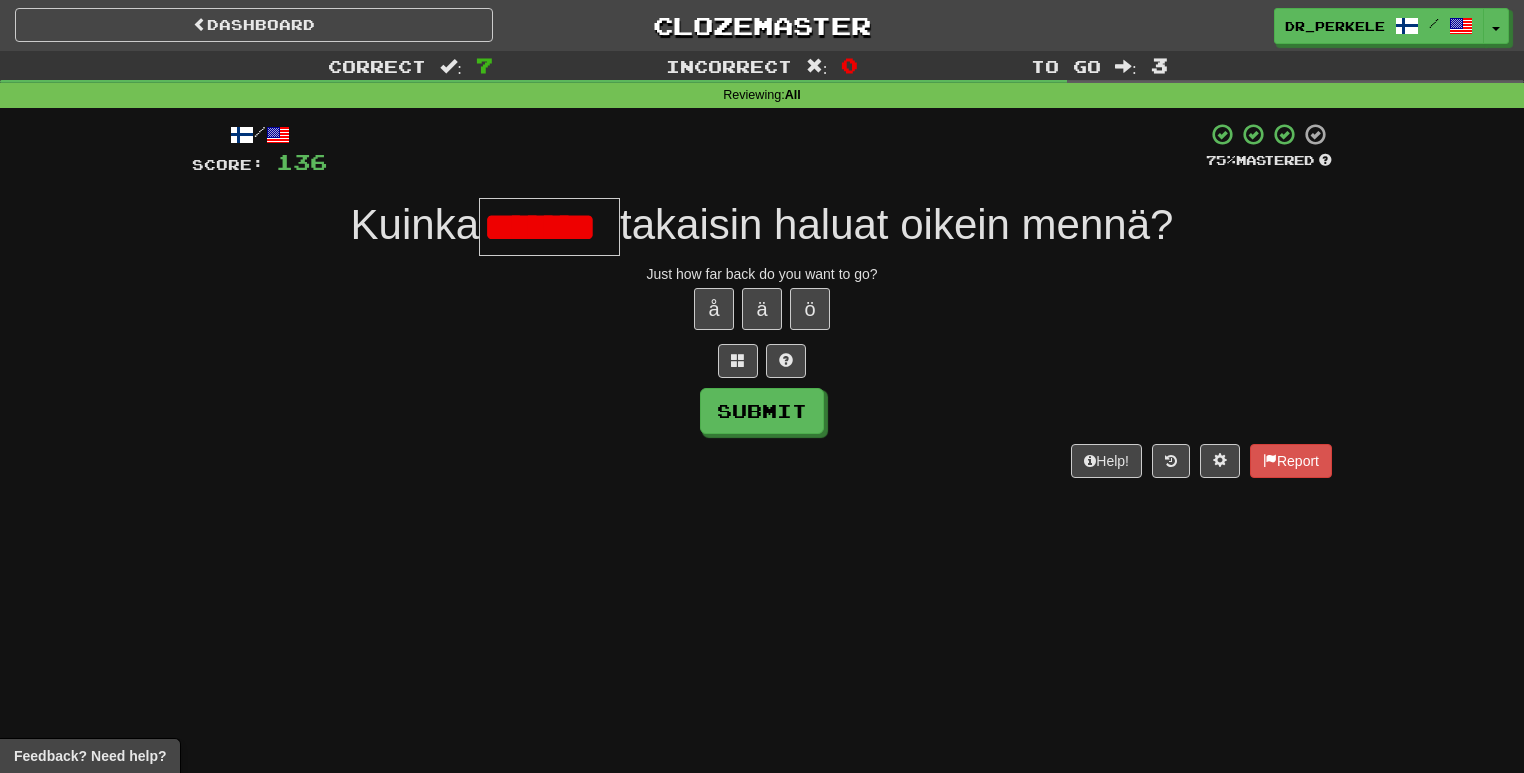 type on "********" 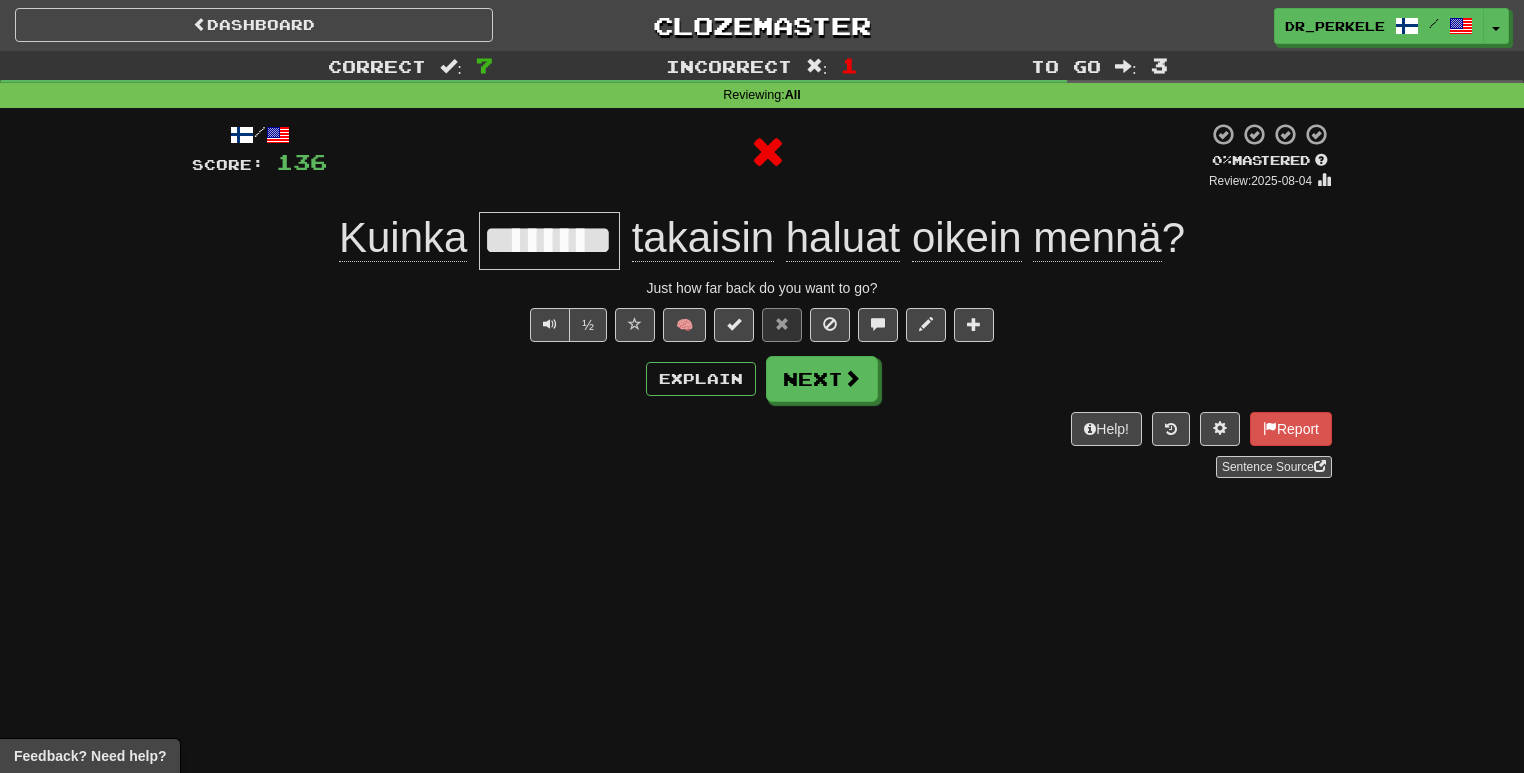 scroll, scrollTop: 0, scrollLeft: 0, axis: both 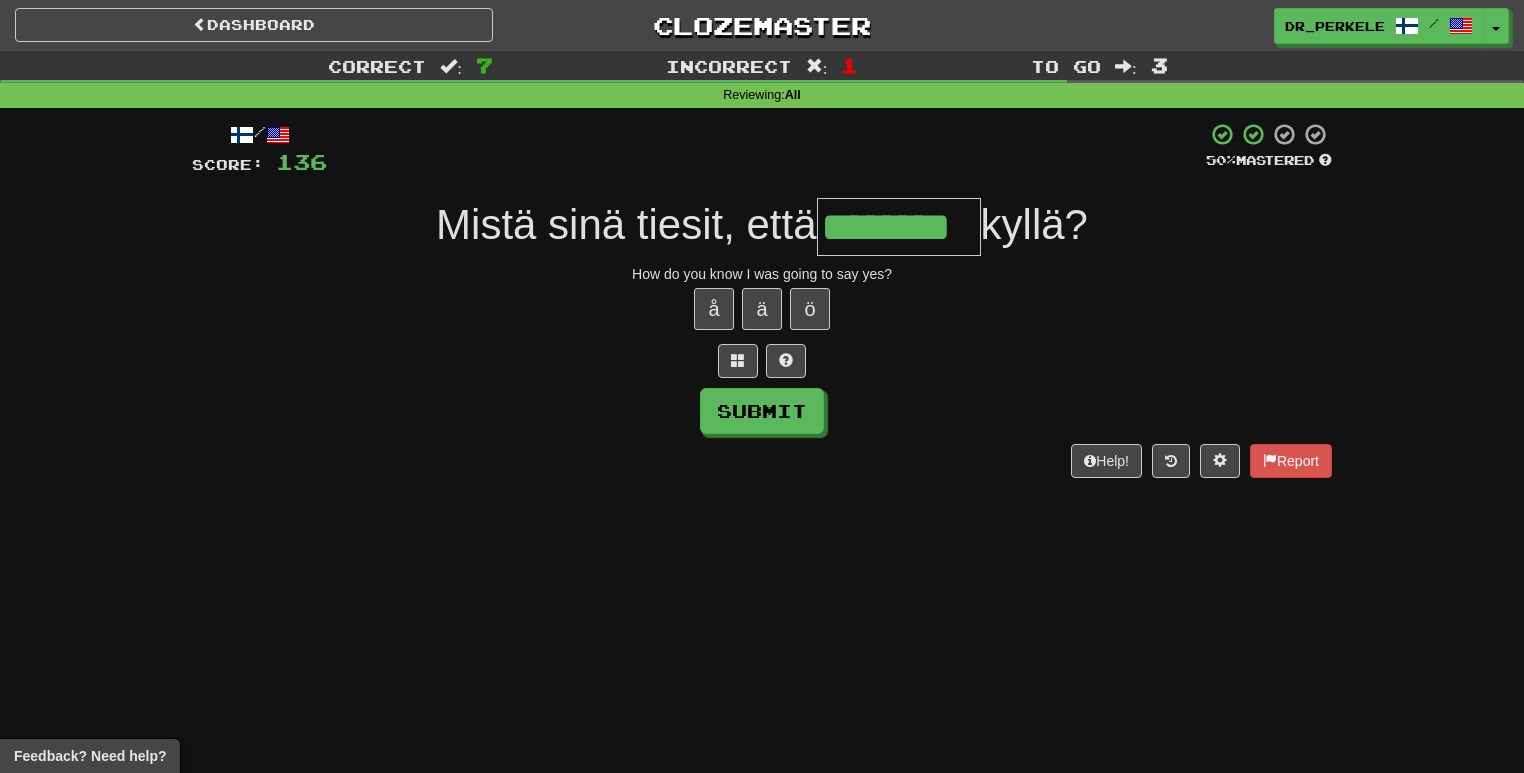 type on "********" 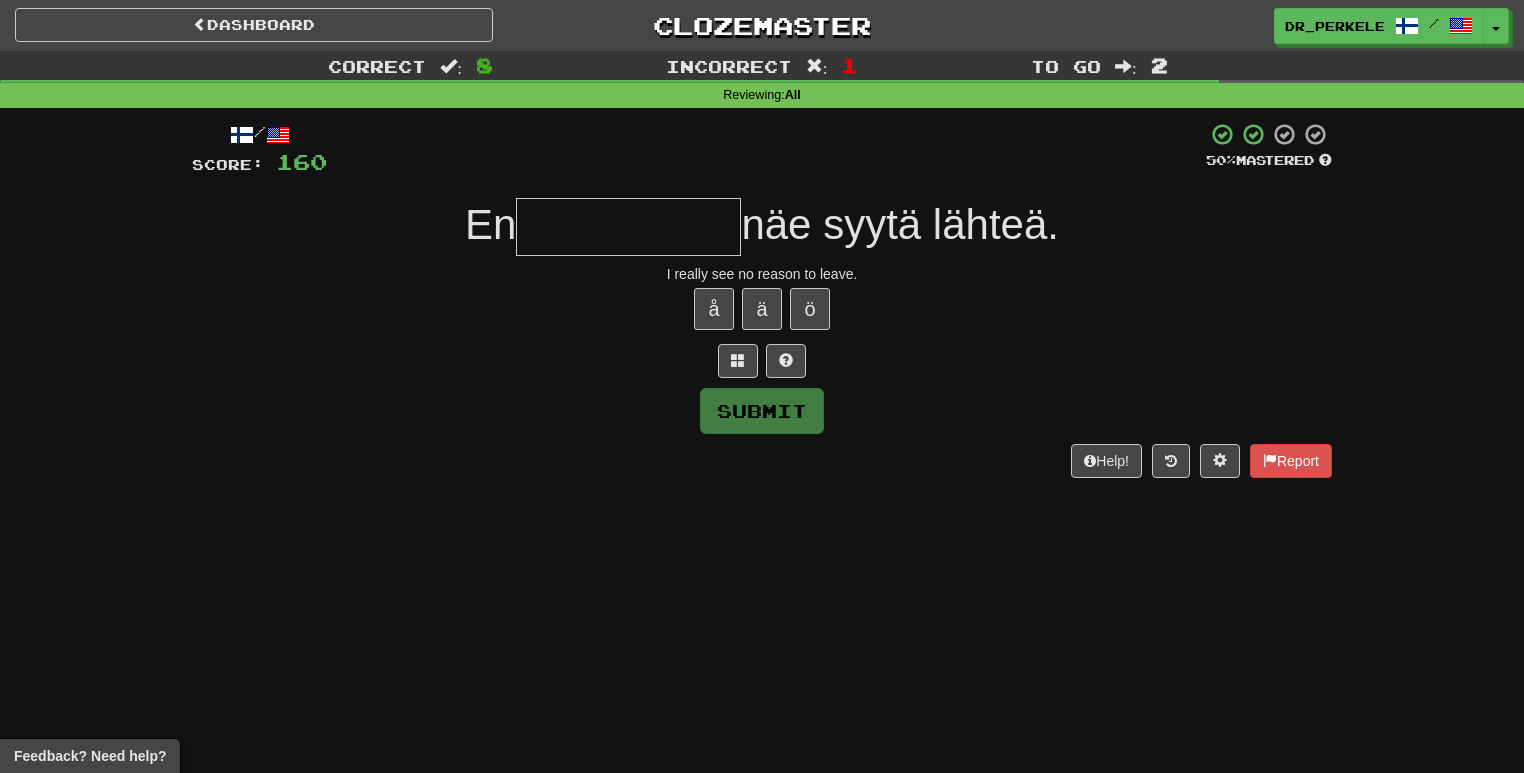 type on "*" 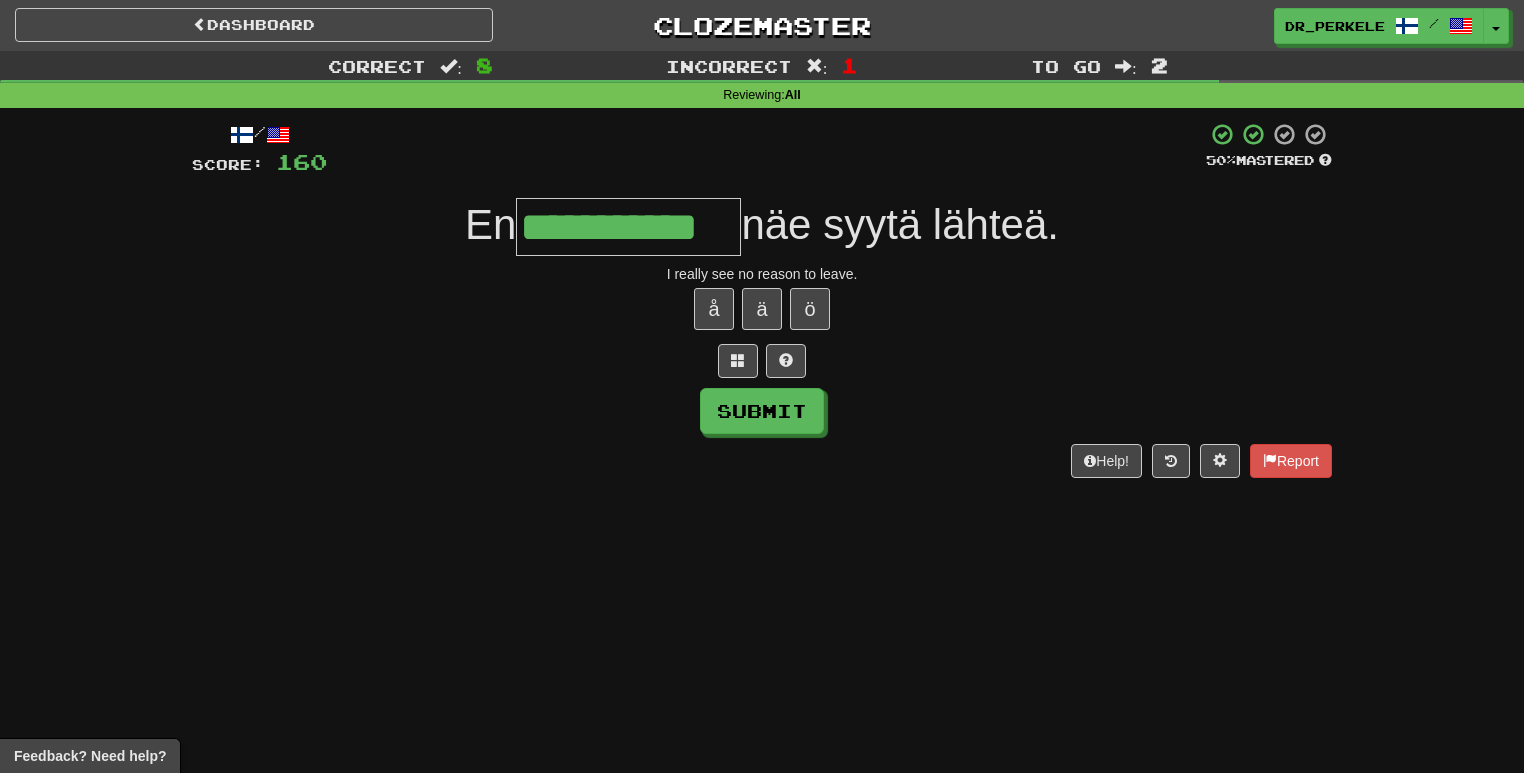 type on "**********" 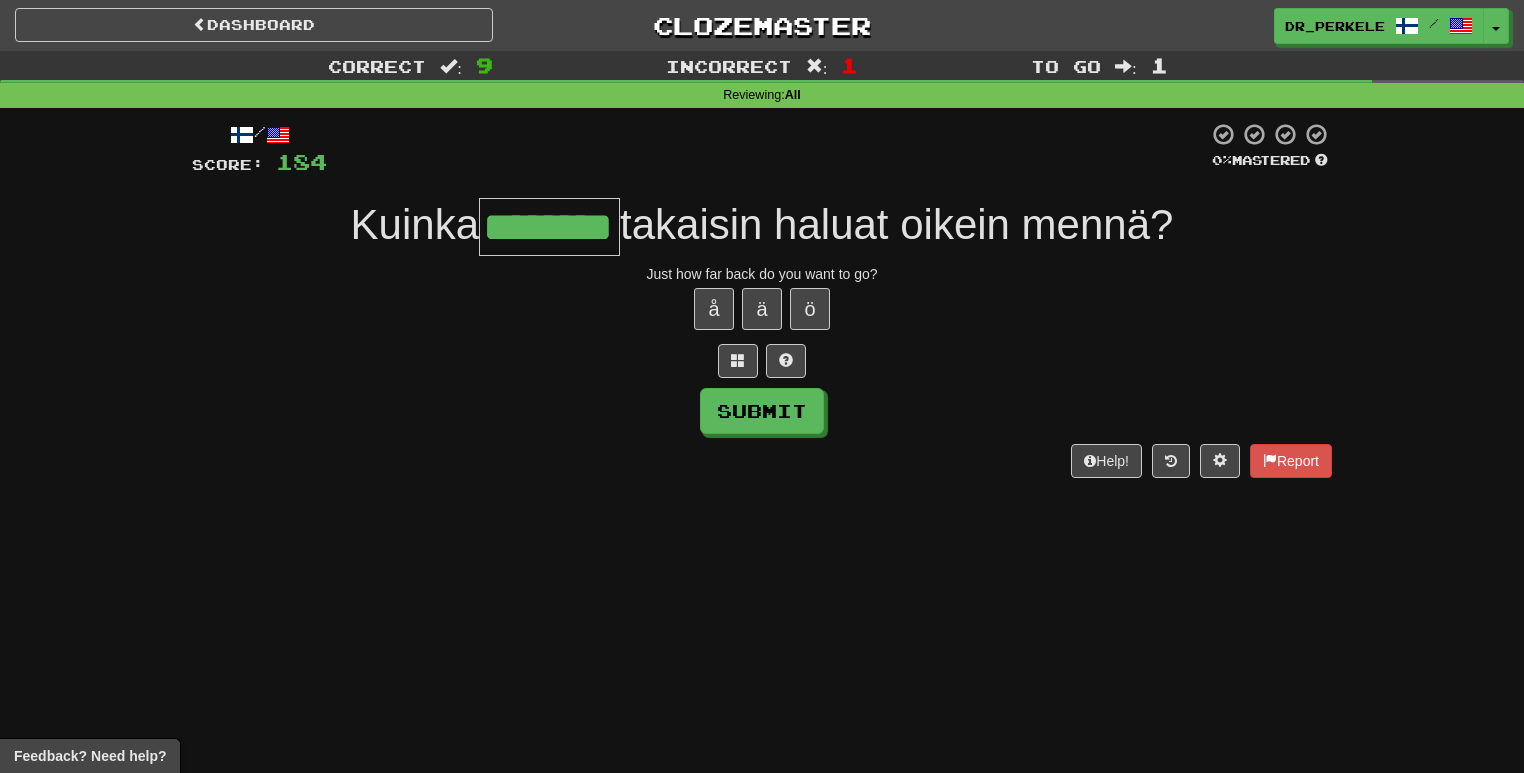type on "********" 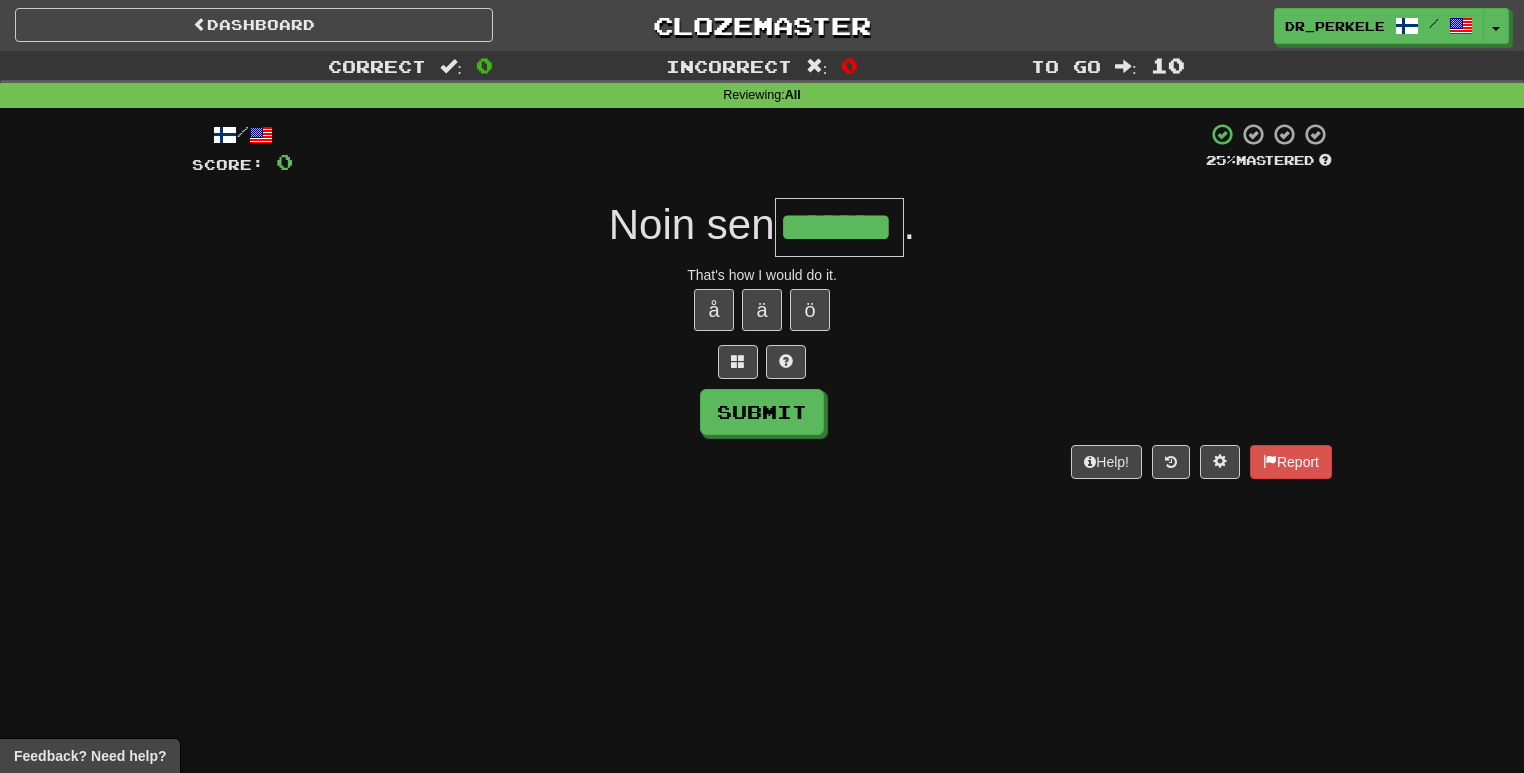 type on "*******" 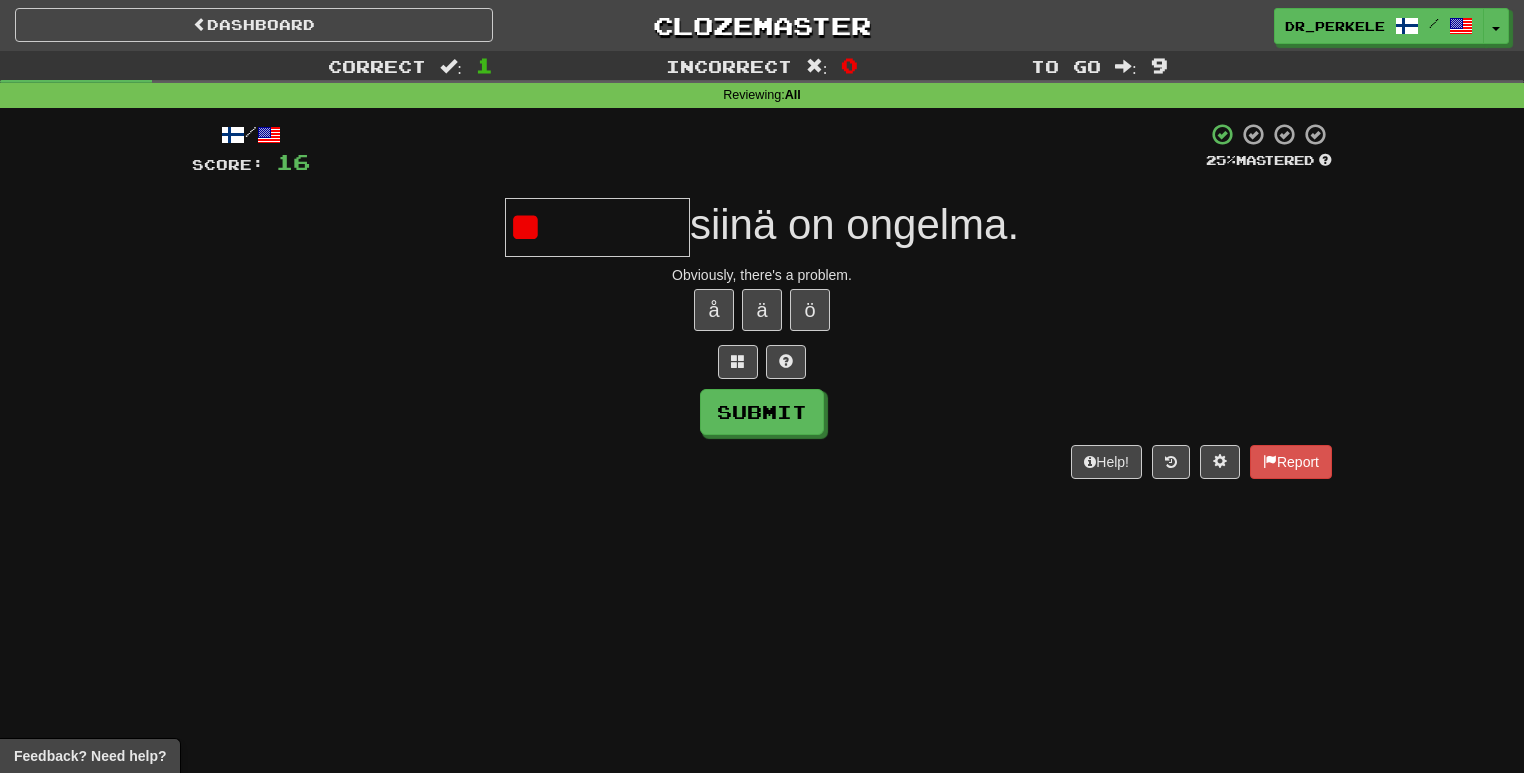 type on "*" 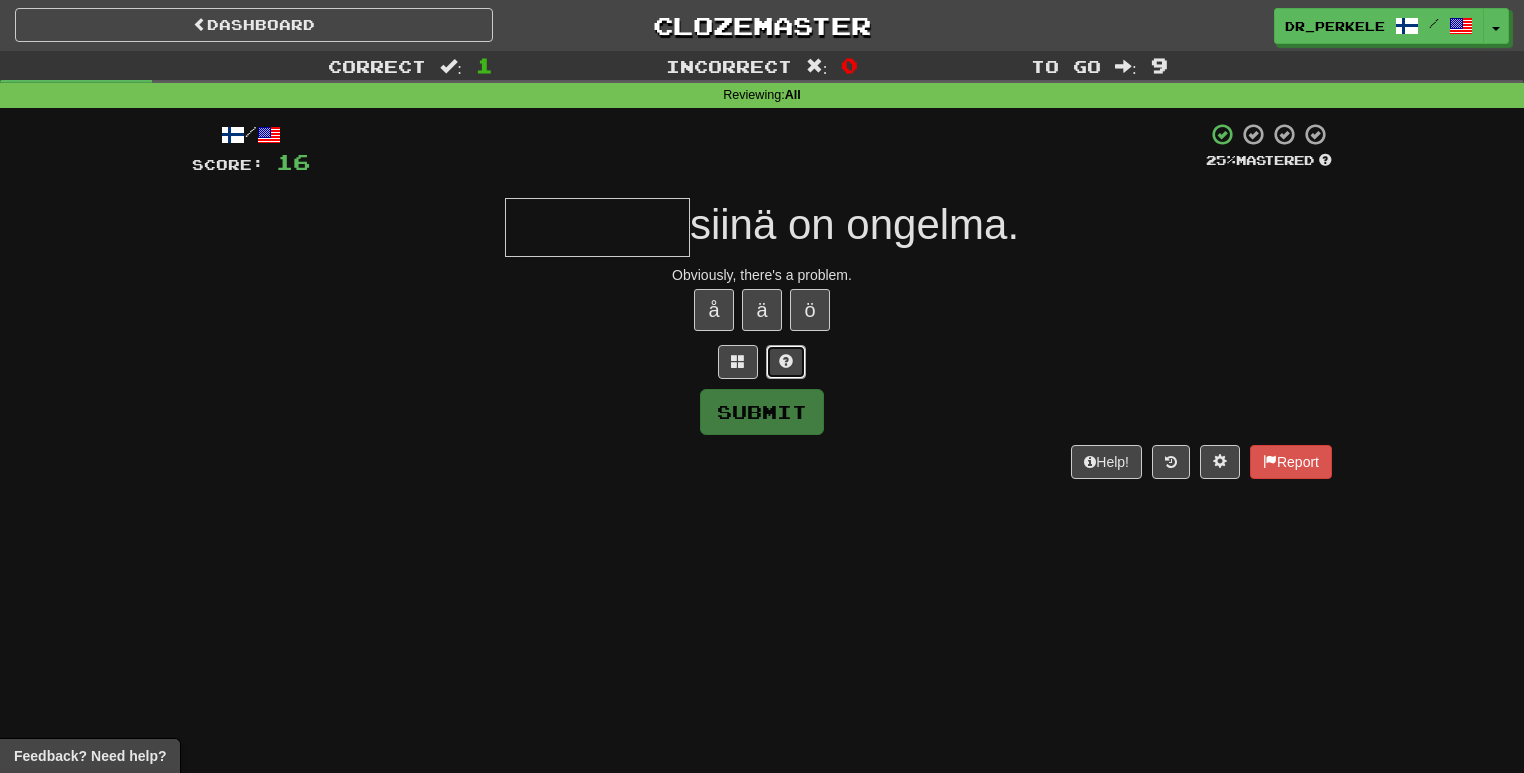 click at bounding box center [786, 362] 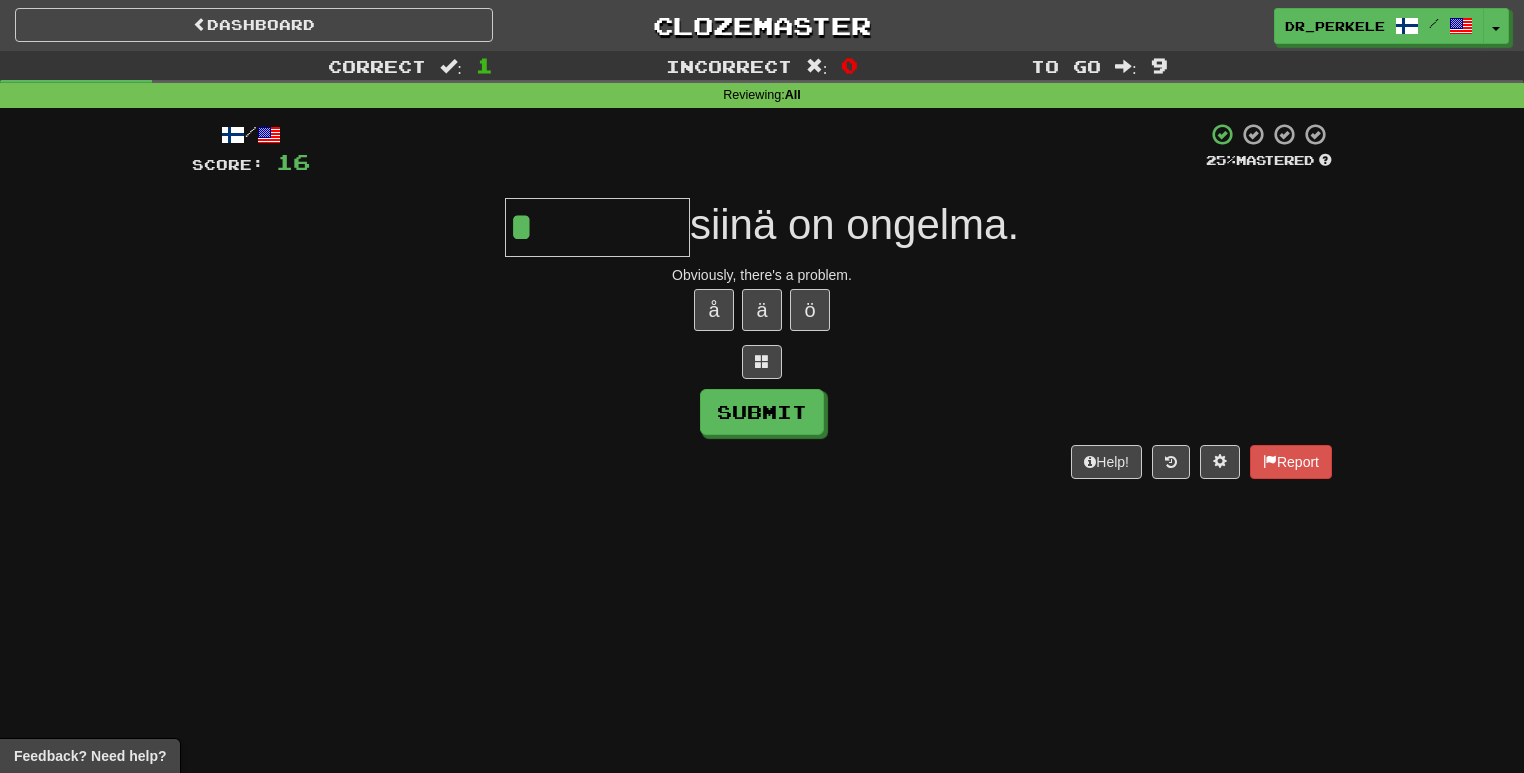 drag, startPoint x: 598, startPoint y: 228, endPoint x: 972, endPoint y: 229, distance: 374.00134 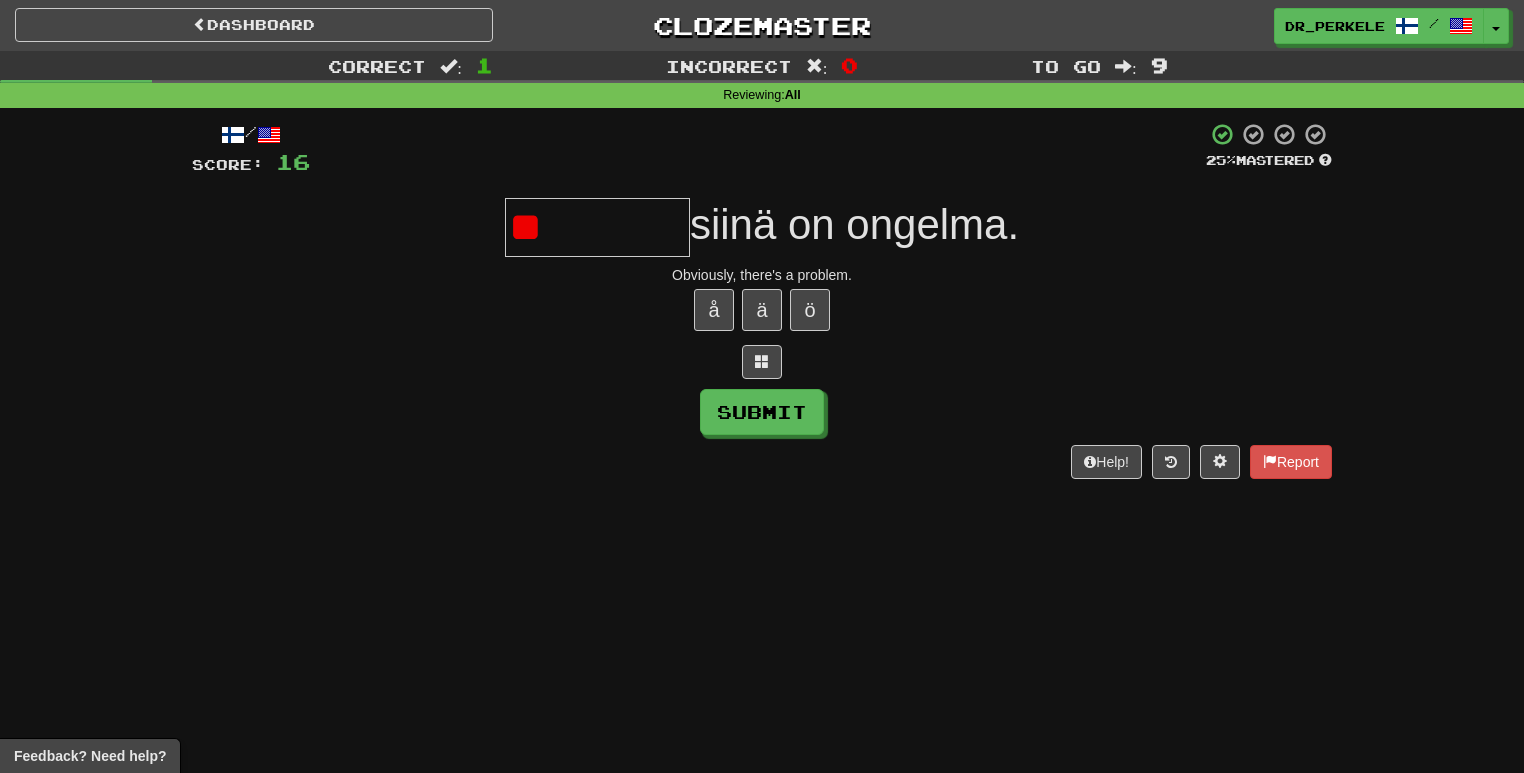 type on "*" 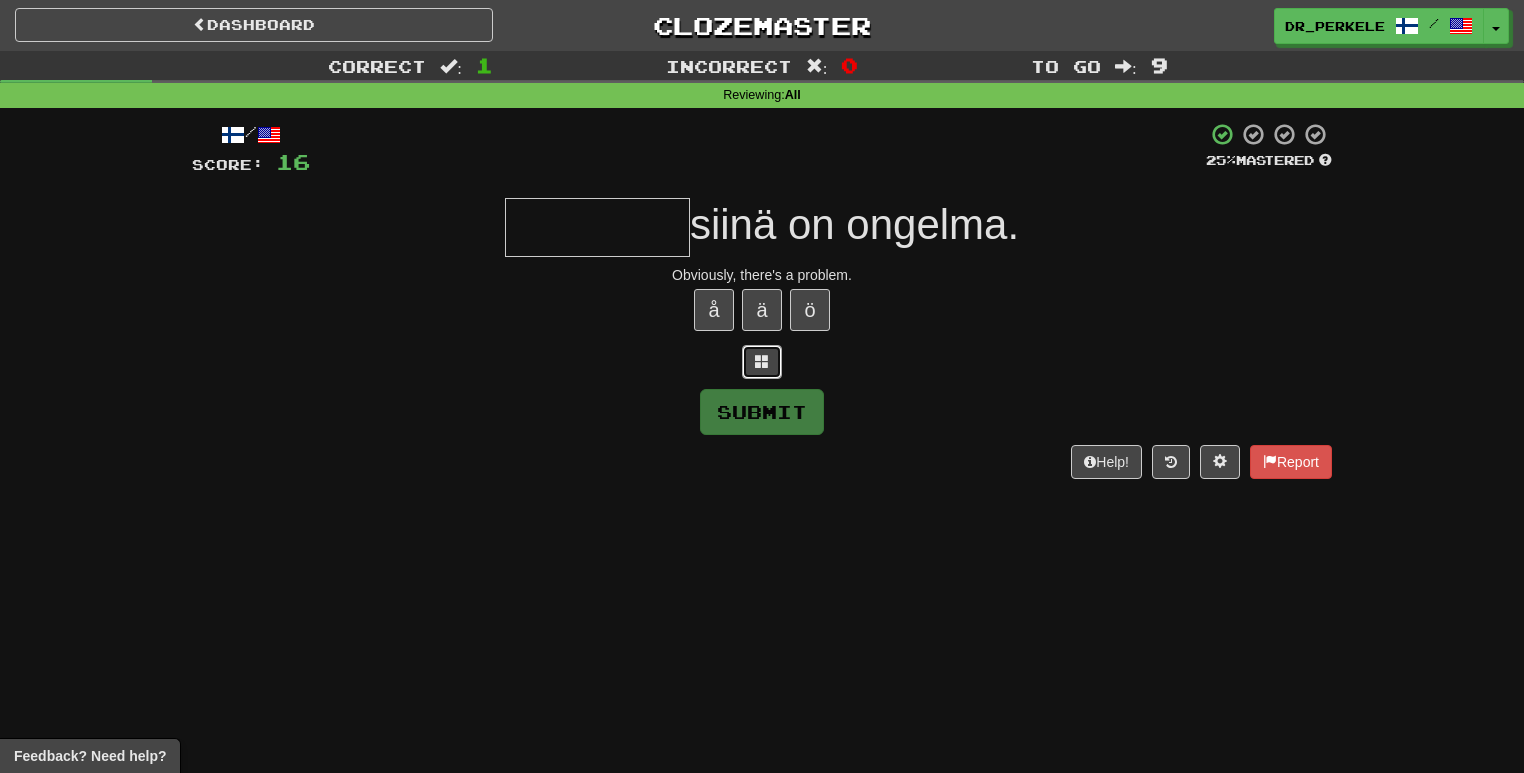click at bounding box center (762, 361) 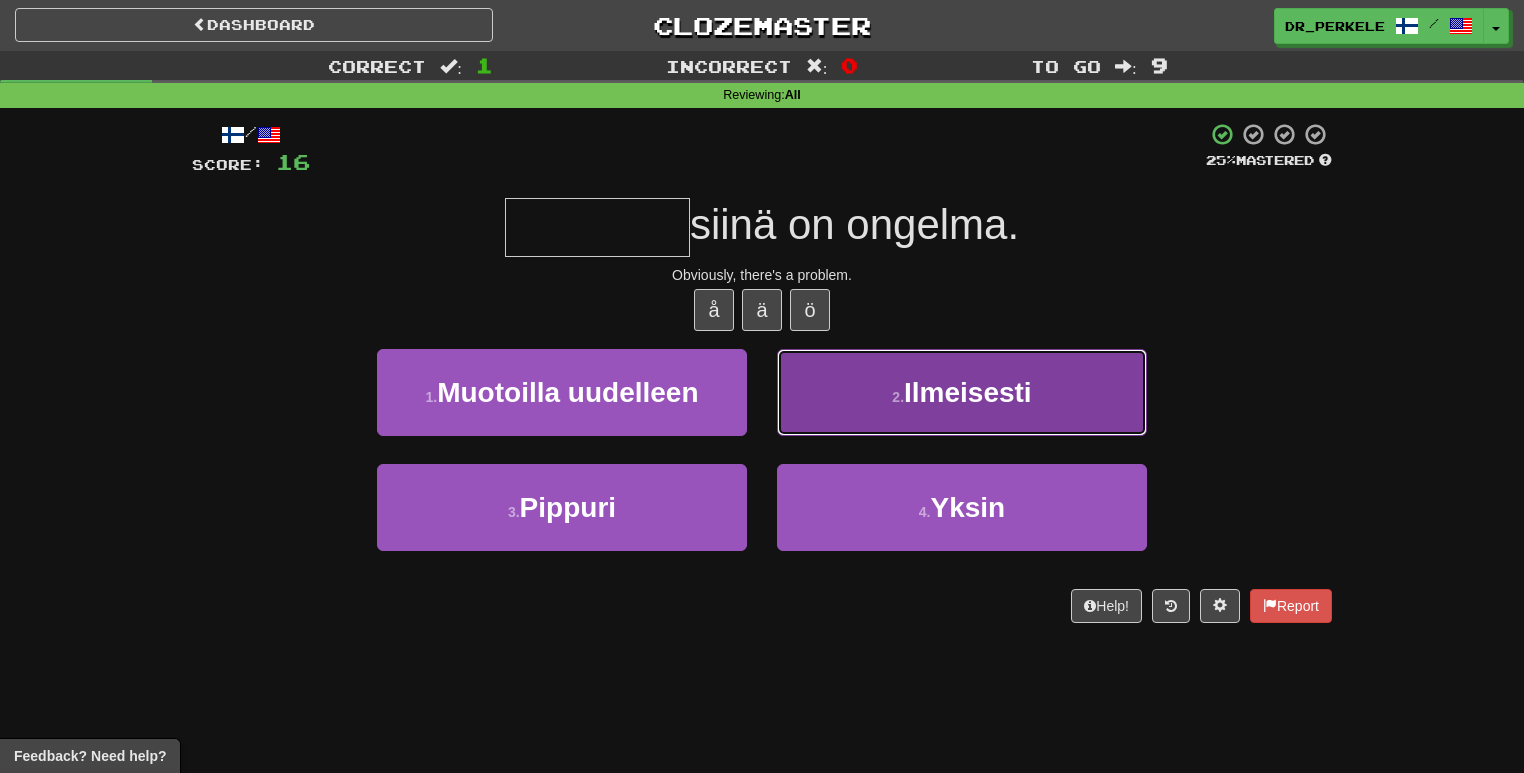 click on "2 .  Ilmeisesti" at bounding box center [962, 392] 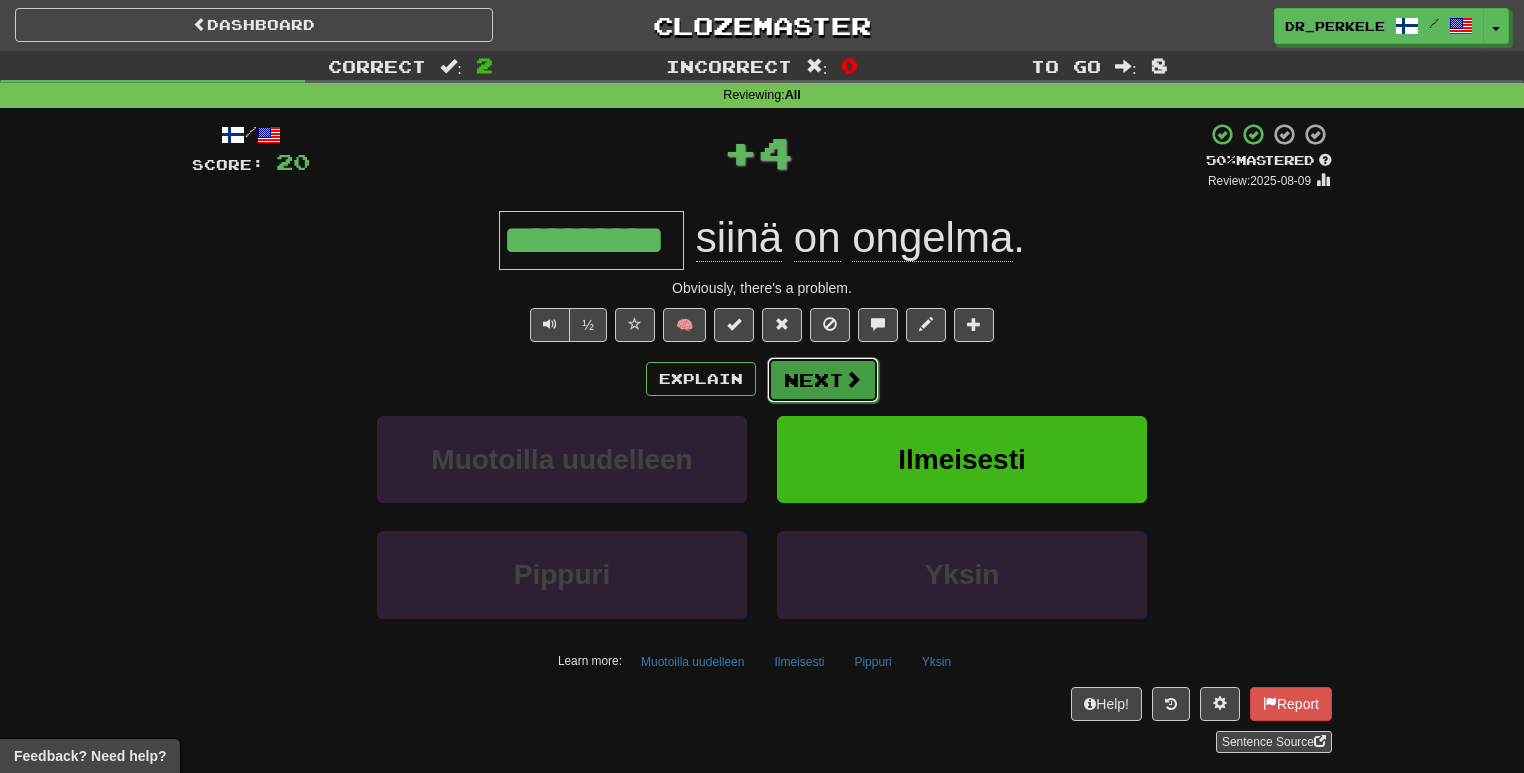 click on "Next" at bounding box center (823, 380) 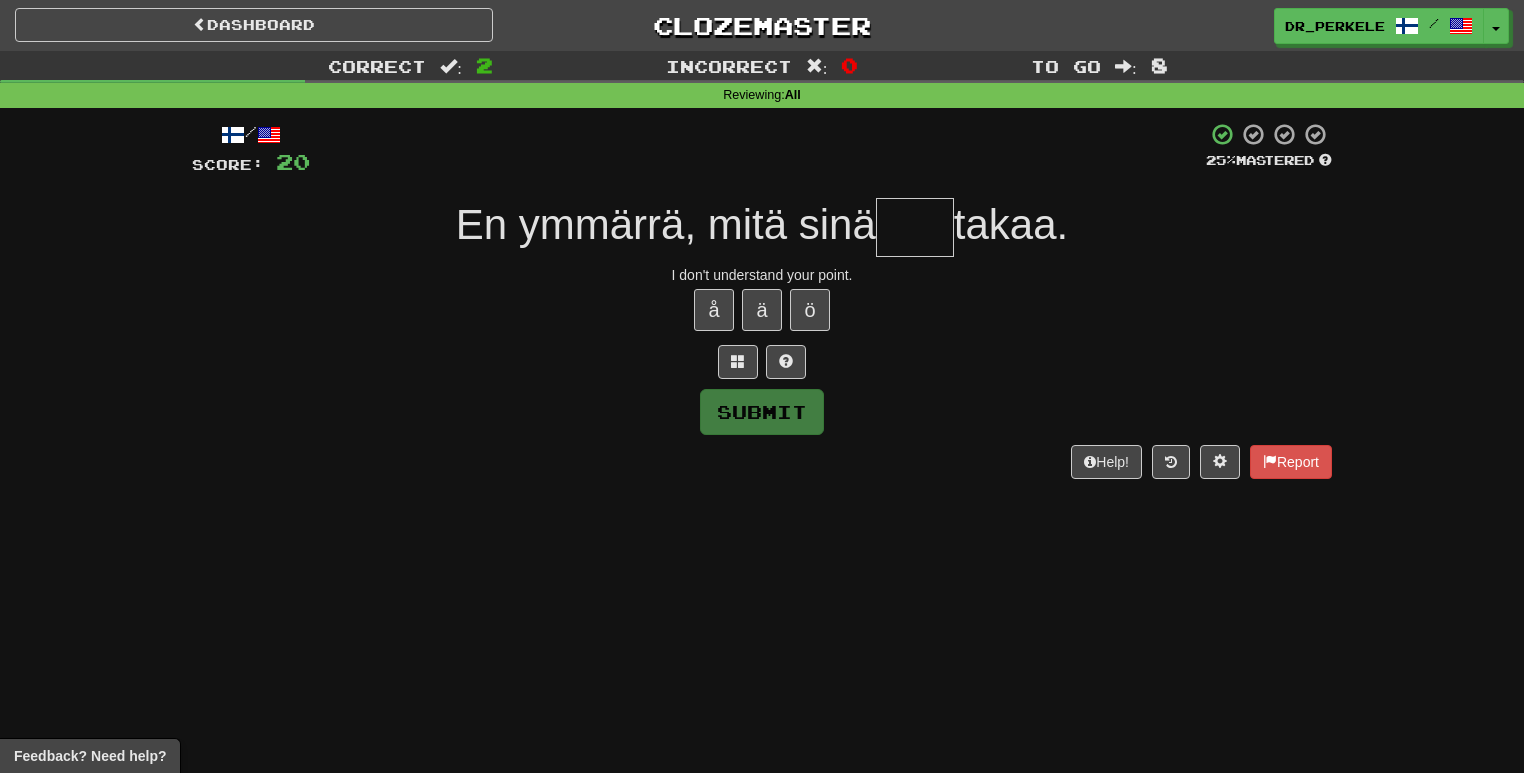 click on "Dashboard
Clozemaster
[USERNAME]
/
Toggle Dropdown
Dashboard
Leaderboard
Activity Feed
Notifications
Profile
Discussions
Suomi
/
English
Streak:
189
Review:
225
Points Today: 142
Languages
Account
Logout
[USERNAME]
/
Toggle Dropdown
Dashboard
Leaderboard
Activity Feed
Notifications
Profile
Discussions
Suomi
/
English
Streak:
189
Review:
225
Points Today: 142
Languages
Account
Logout
clozemaster
Correct   :   2 Incorrect   :   0 To go   :   8 Reviewing :  All  /  Score:   20 25 %  Mastered En ymmärrä, mitä sinä   takaa. I don't understand your point. å ä ö Submit  Help!  Report
Feedback? Need help?" at bounding box center [762, 386] 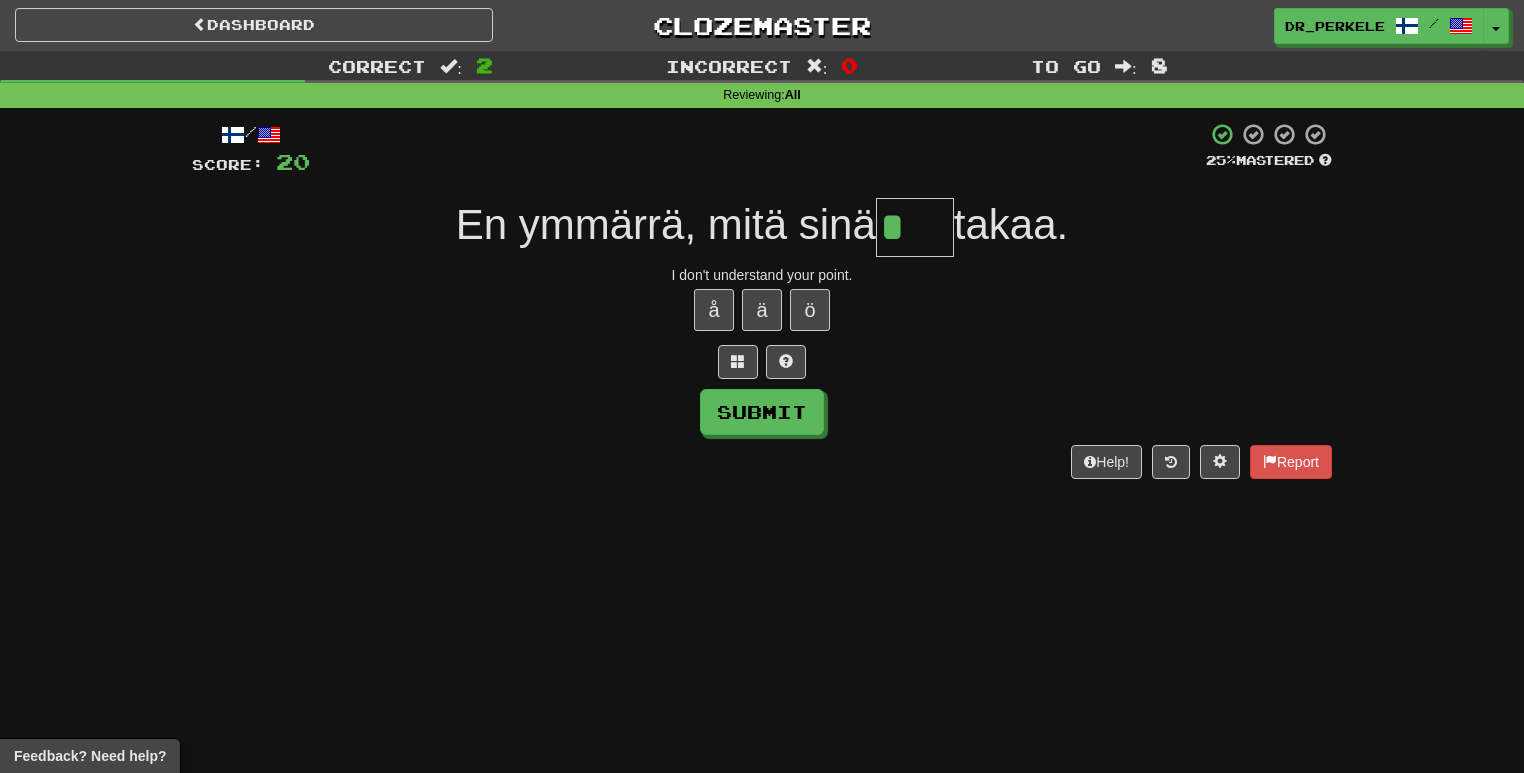 click on "/  Score:   20 25 %  Mastered En ymmärrä, mitä sinä  *  takaa. I don't understand your point. å ä ö Submit  Help!  Report" at bounding box center (762, 300) 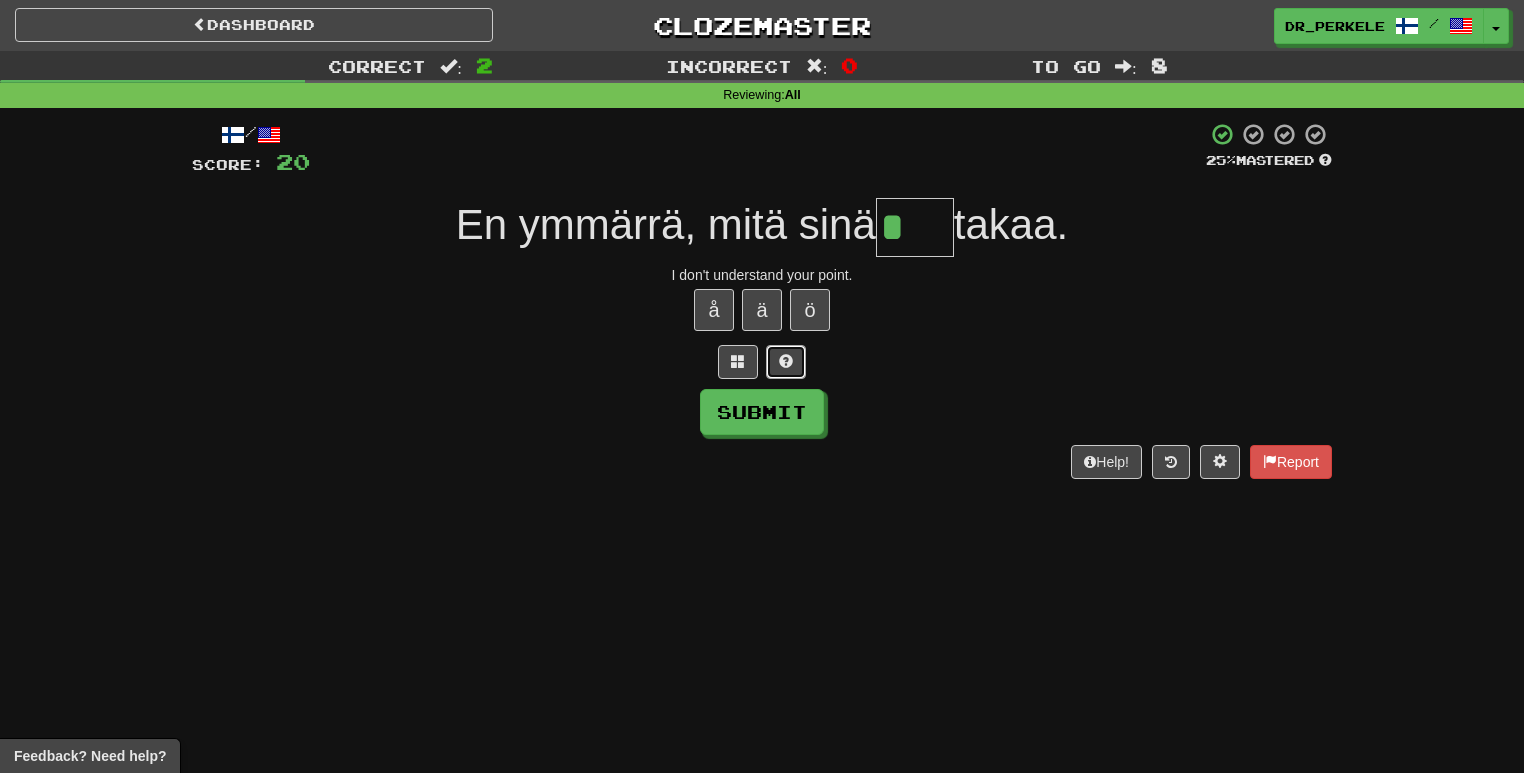 click at bounding box center (786, 362) 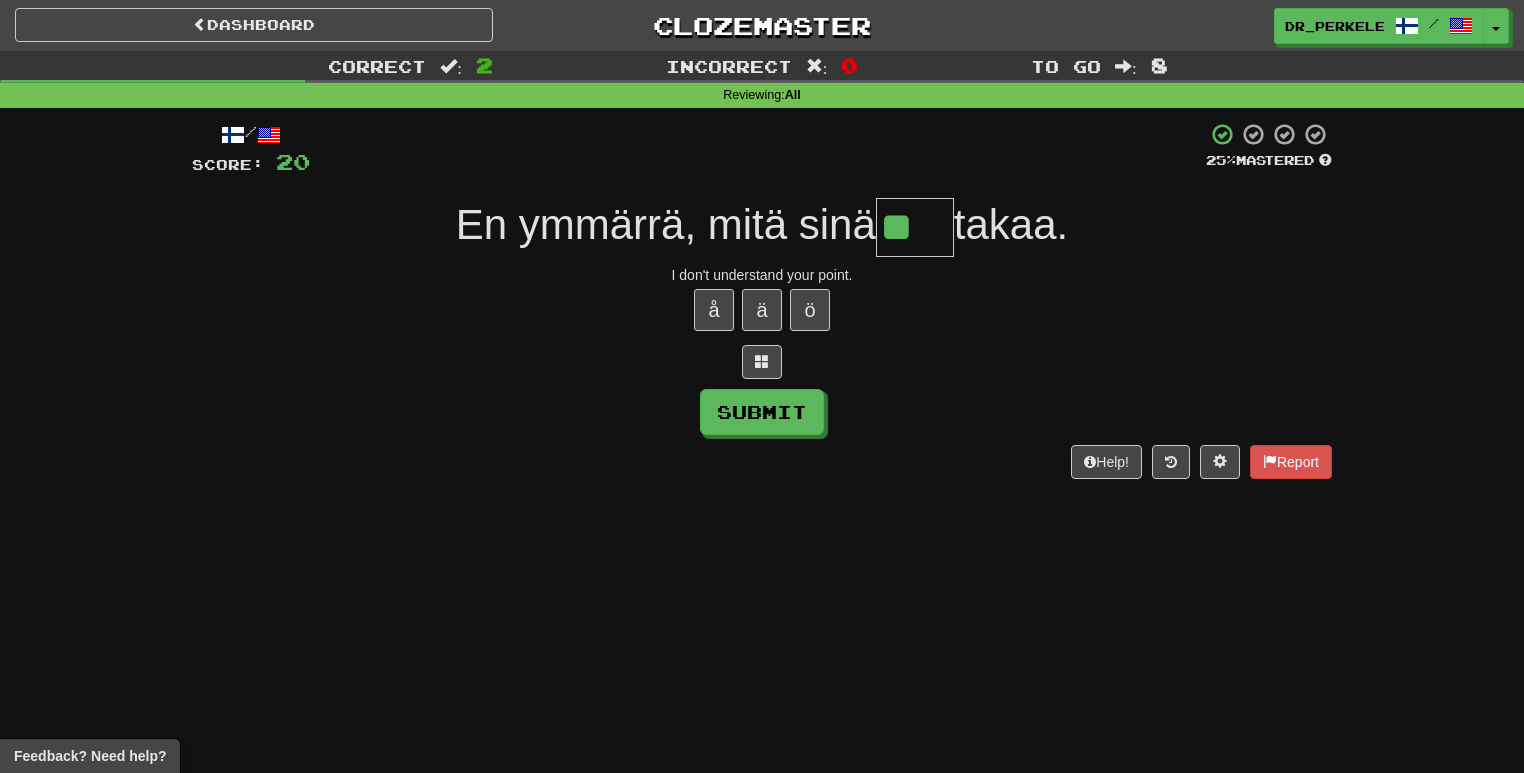 click on "**" at bounding box center (915, 227) 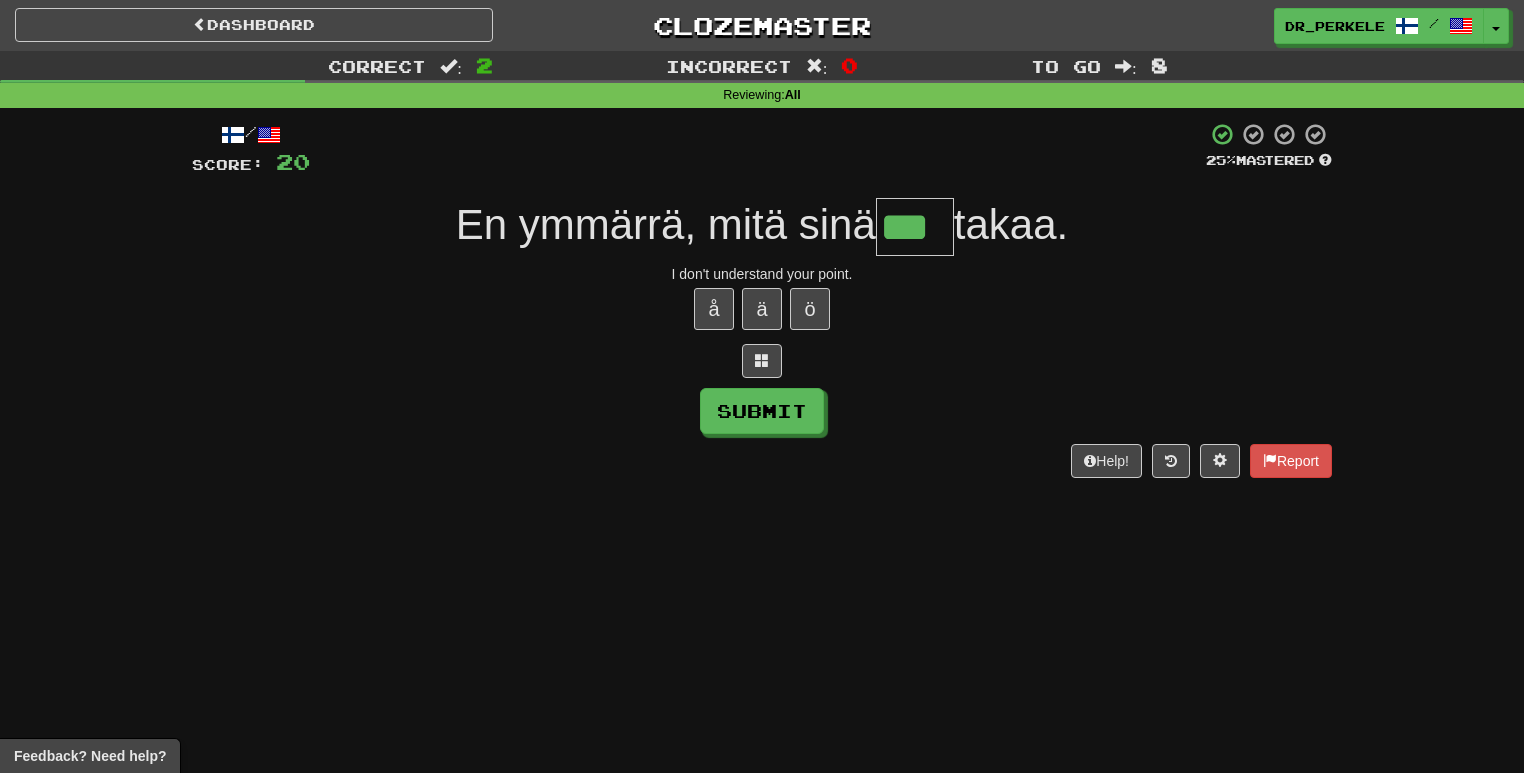 scroll, scrollTop: 0, scrollLeft: 0, axis: both 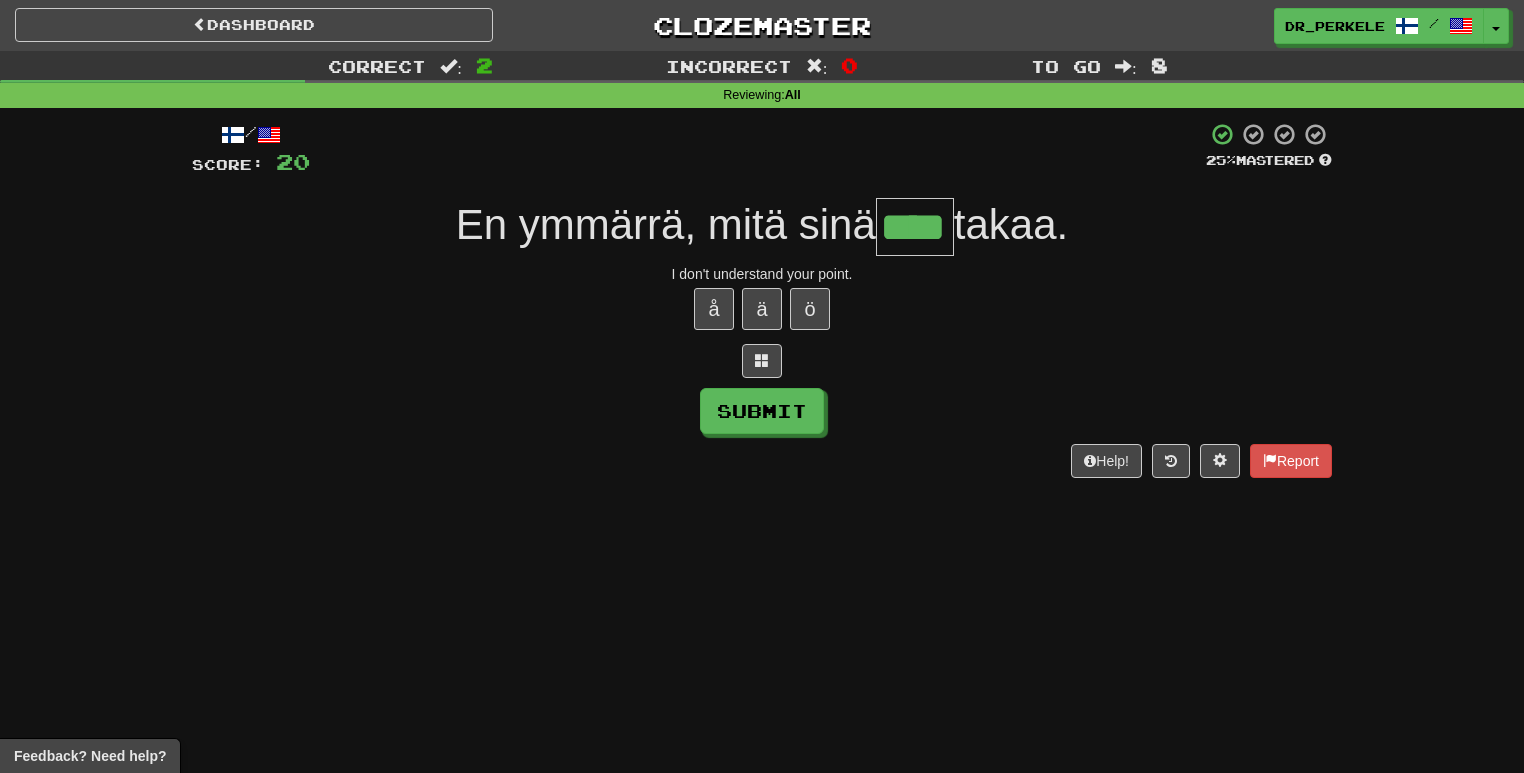 type on "****" 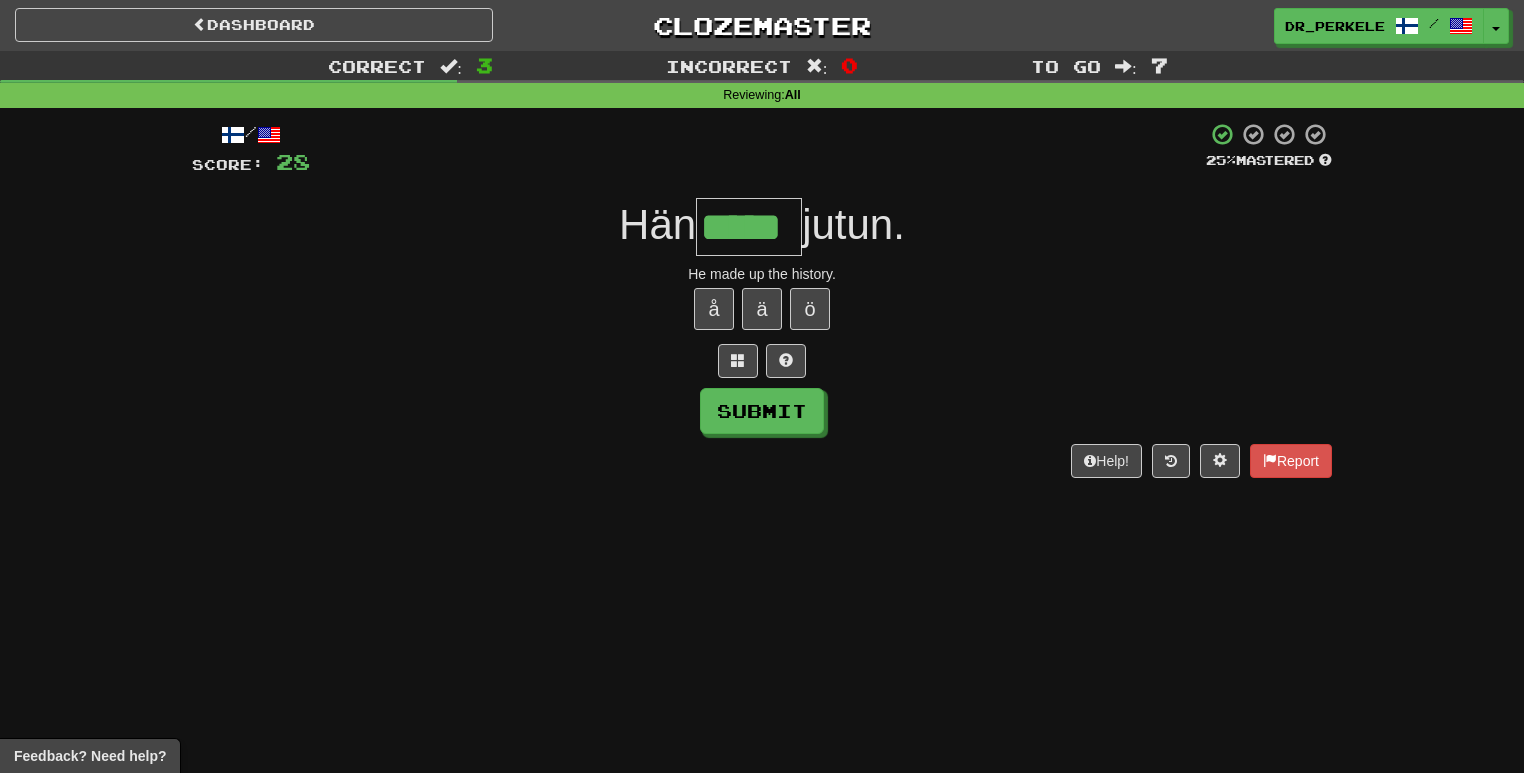 type on "*****" 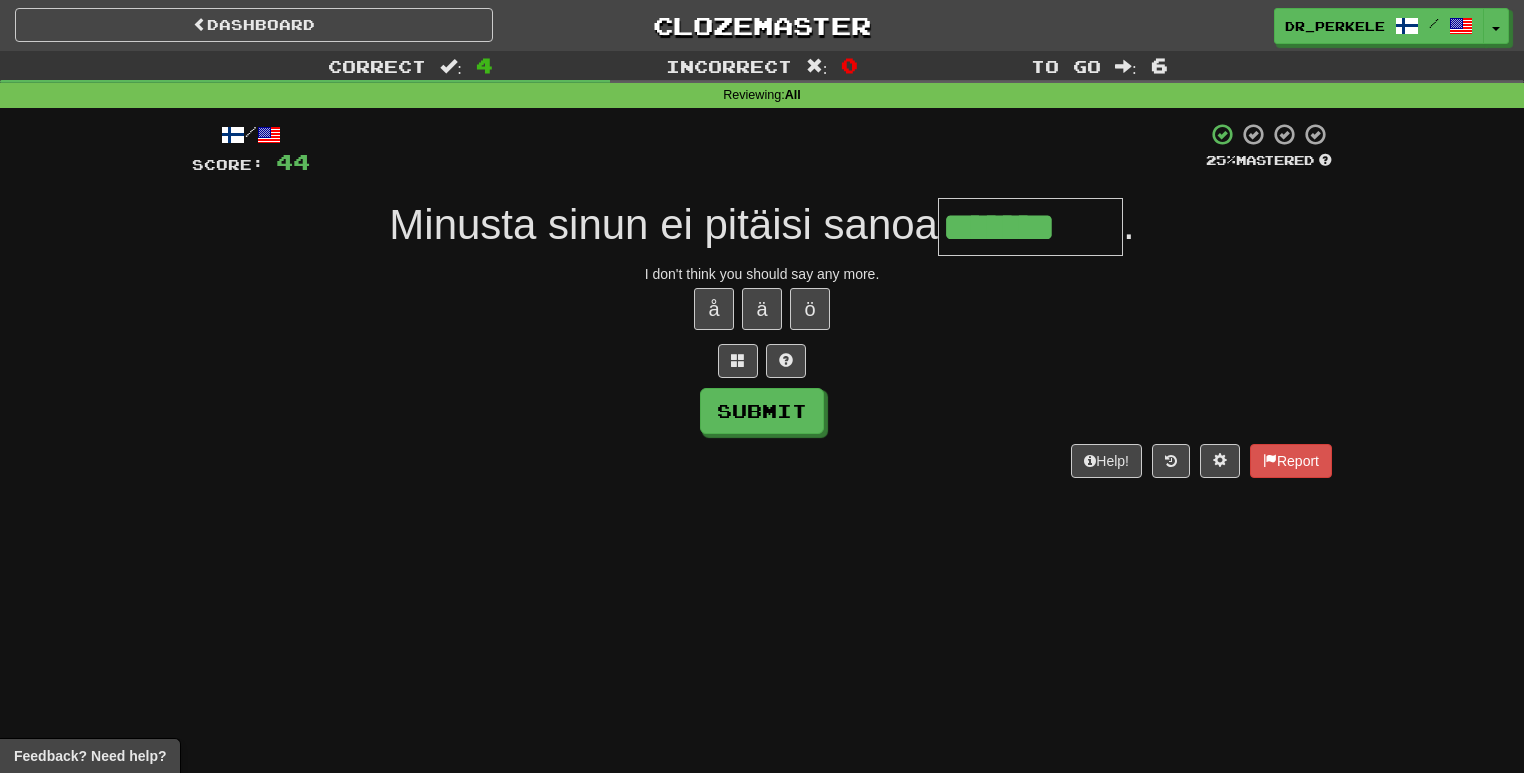 type on "*******" 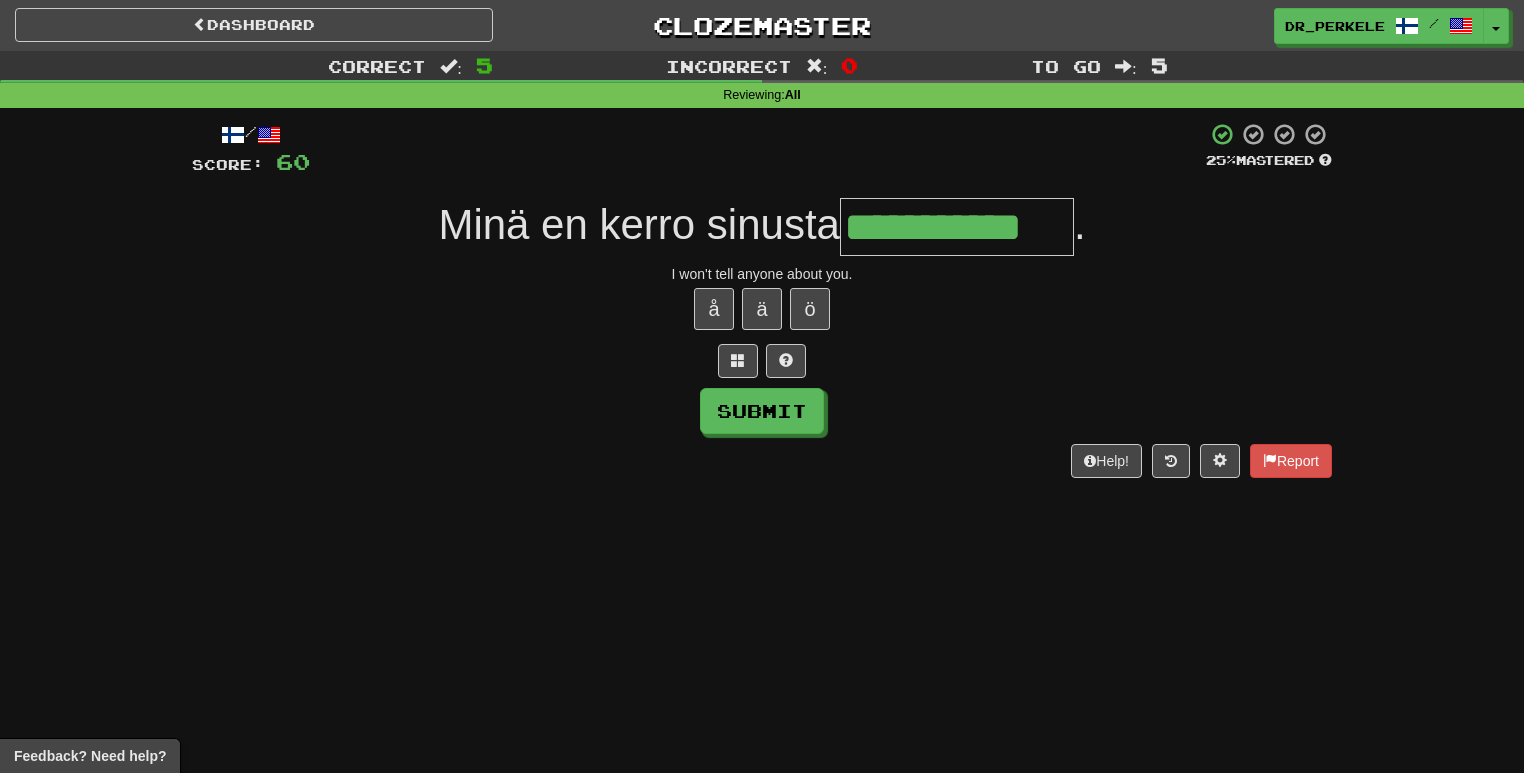 type on "**********" 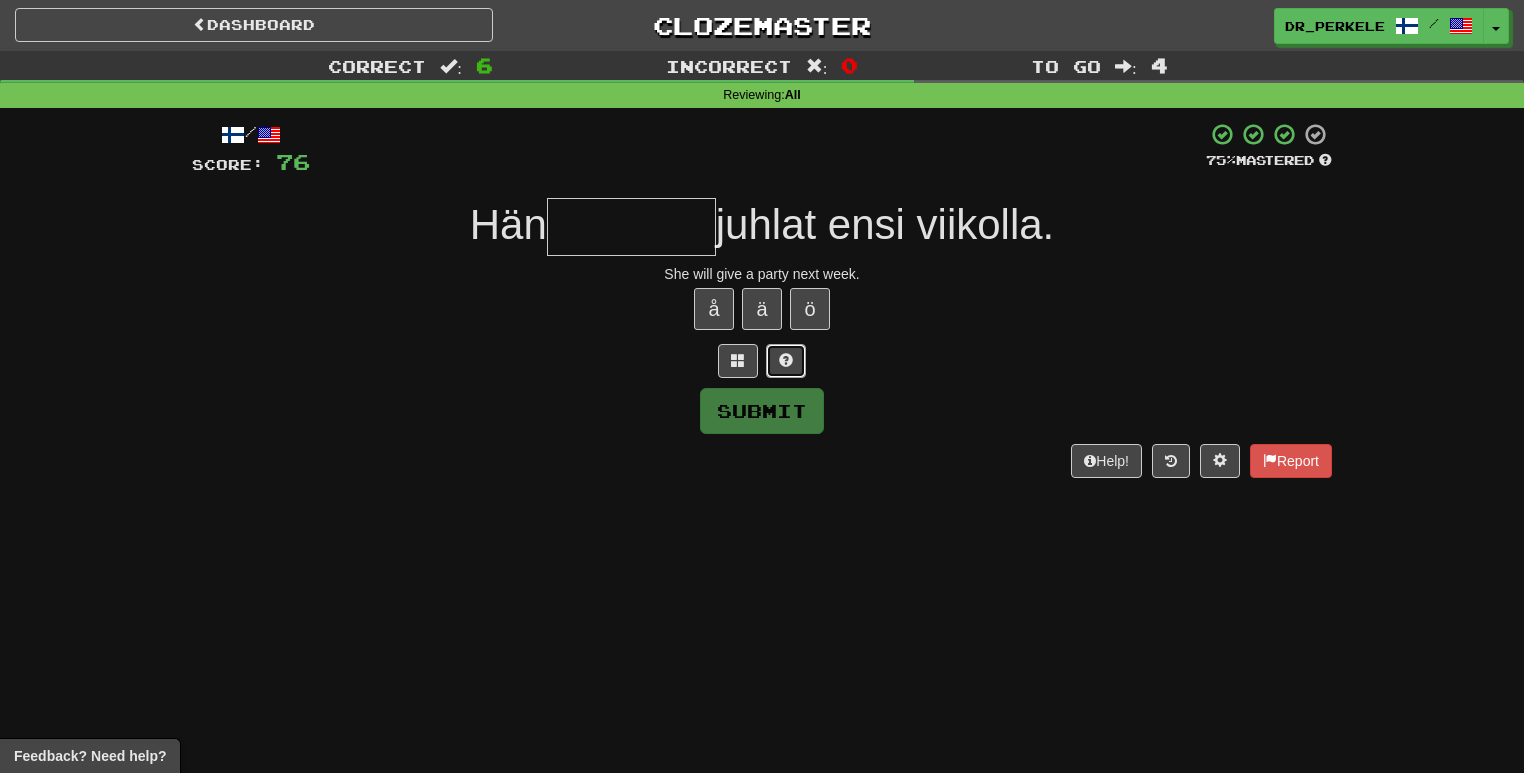 click at bounding box center [786, 361] 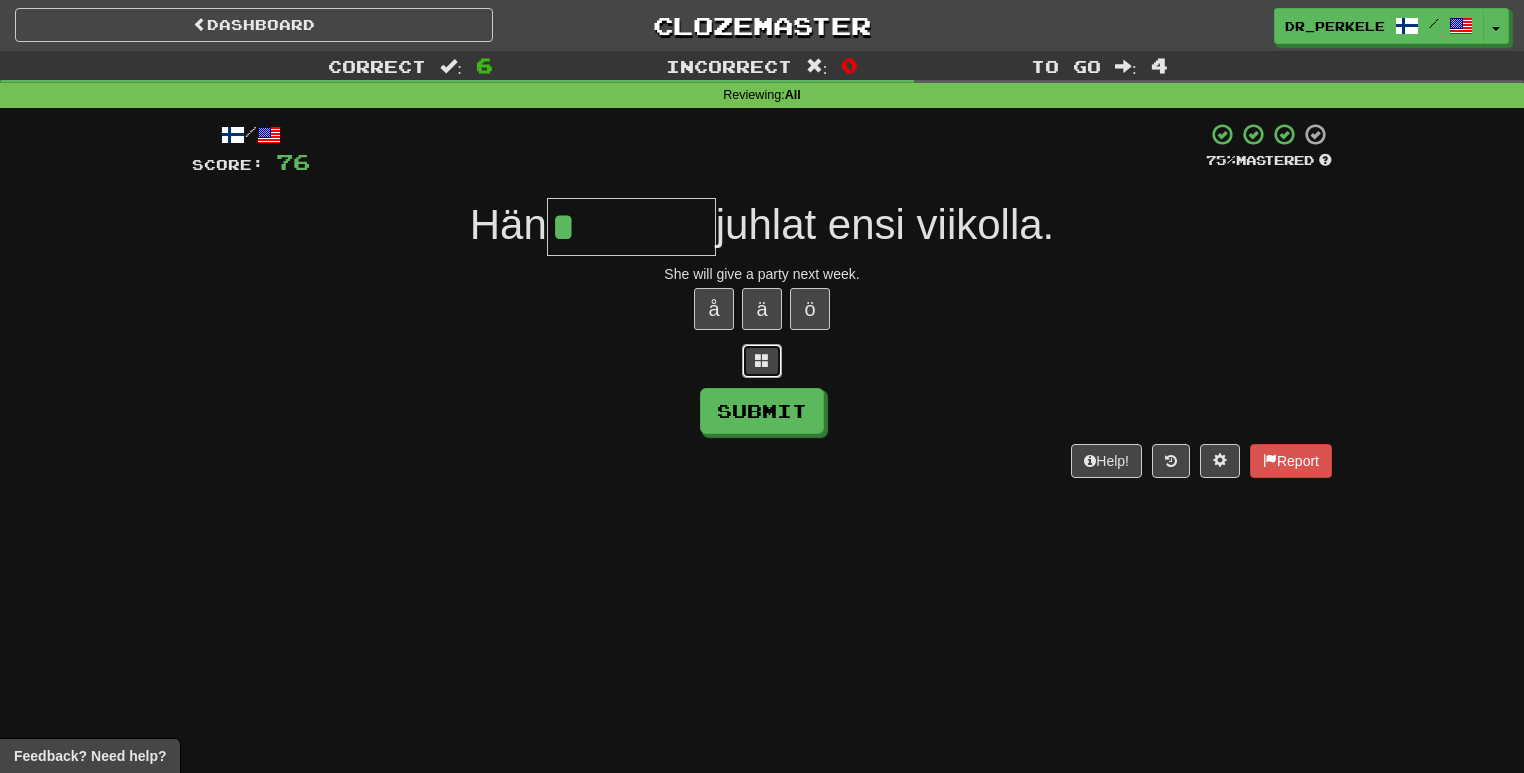 click at bounding box center [762, 361] 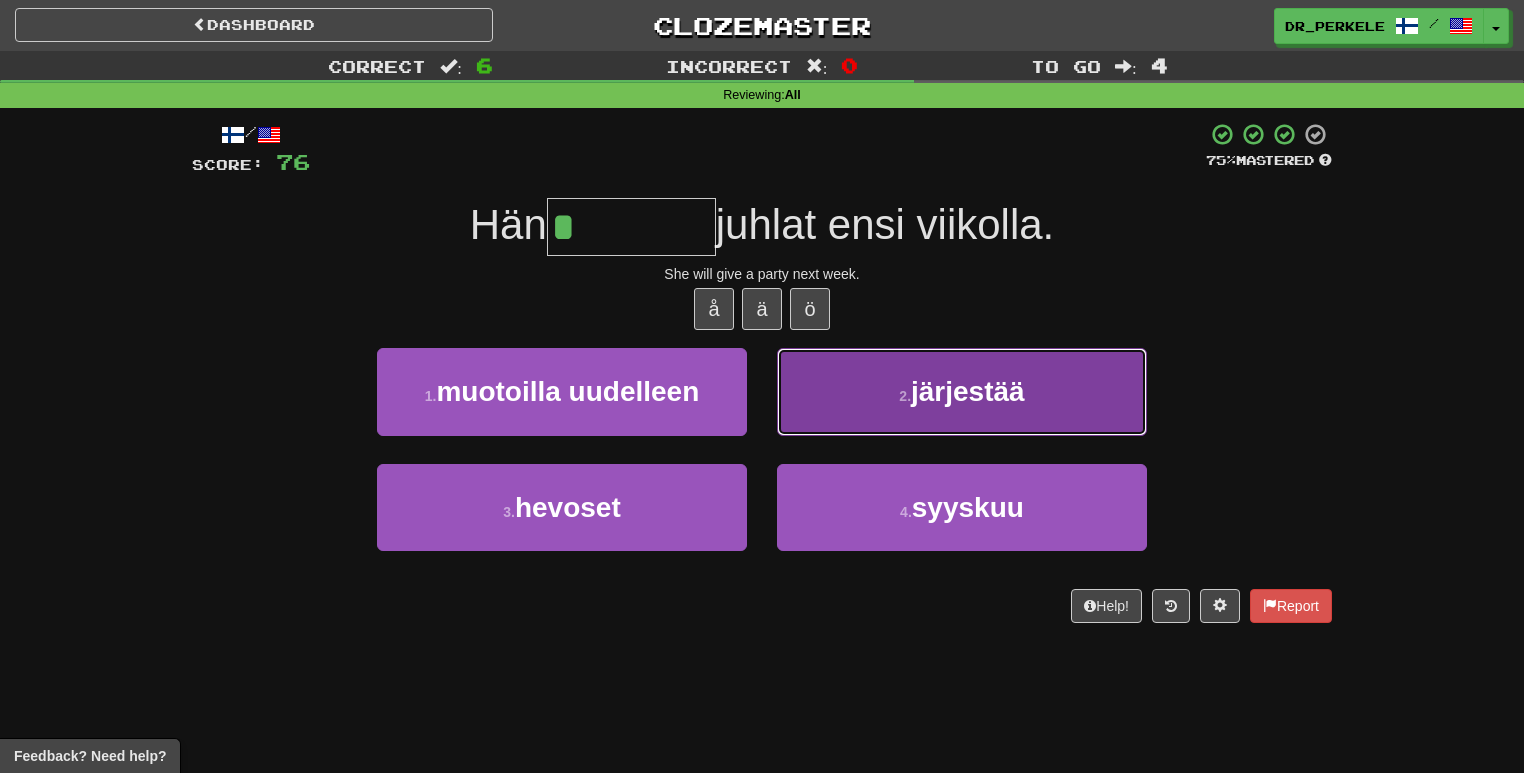 click on "2 .  järjestää" at bounding box center [962, 391] 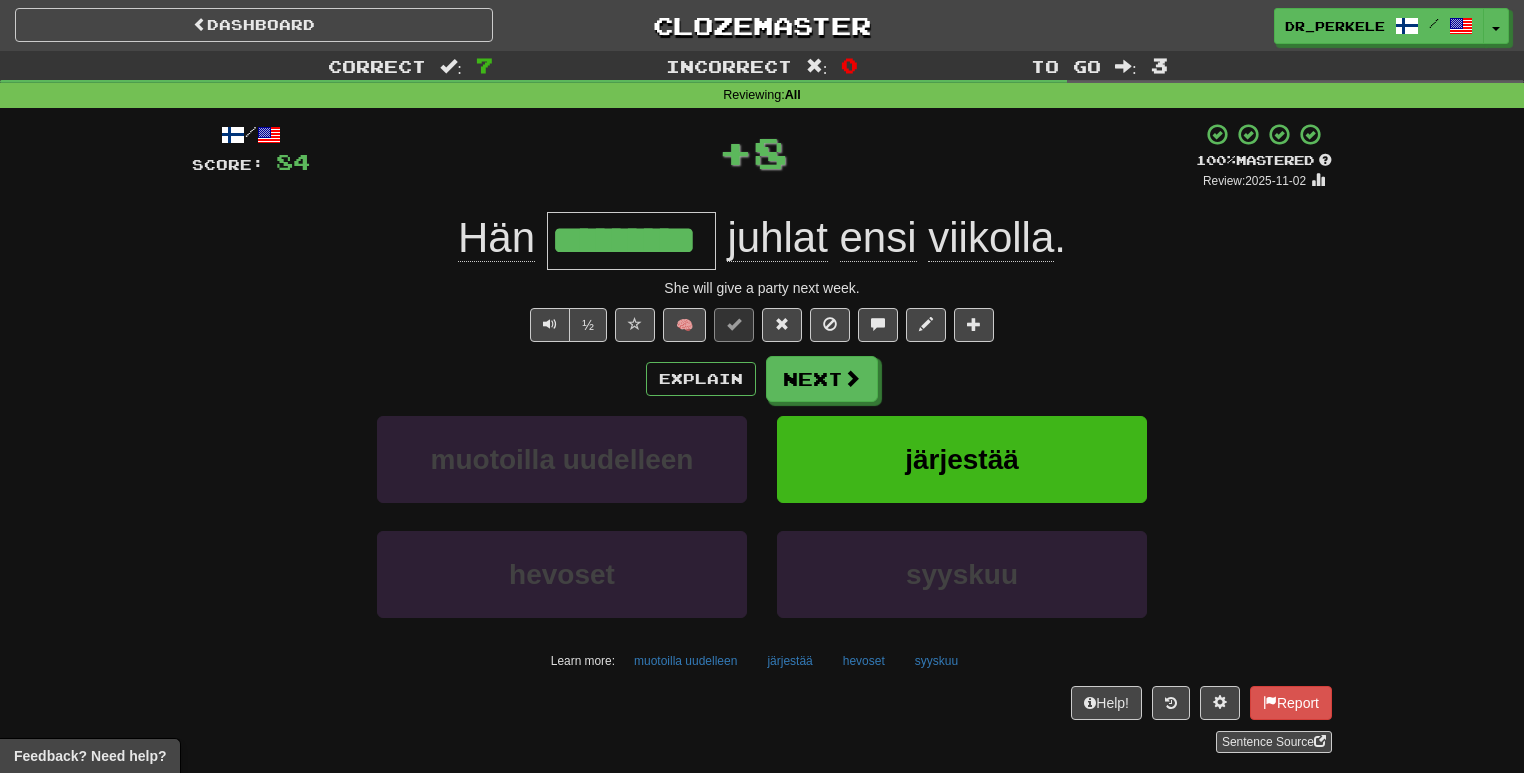click on "*********" at bounding box center (631, 241) 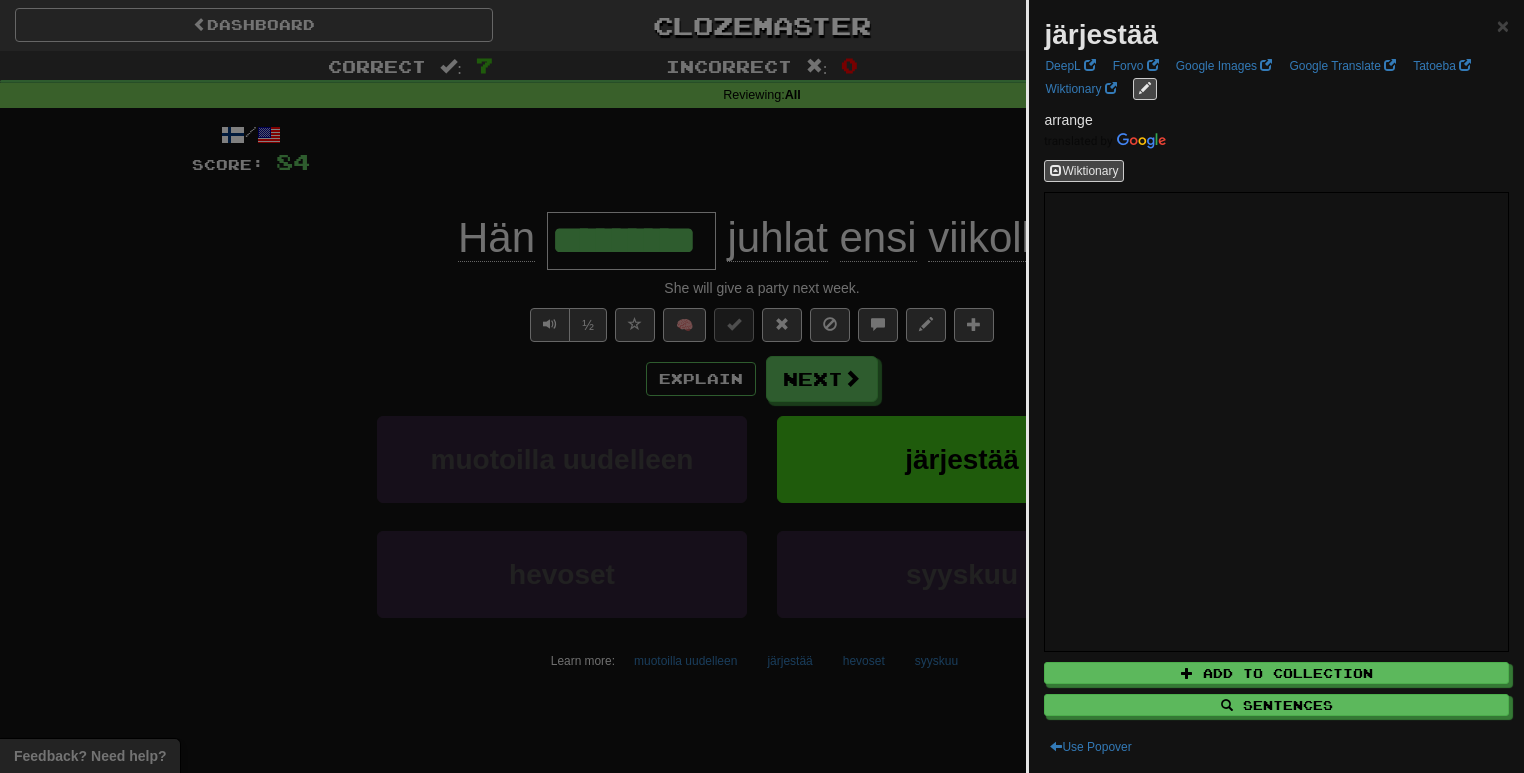click on "järjestää ×" at bounding box center [1276, 35] 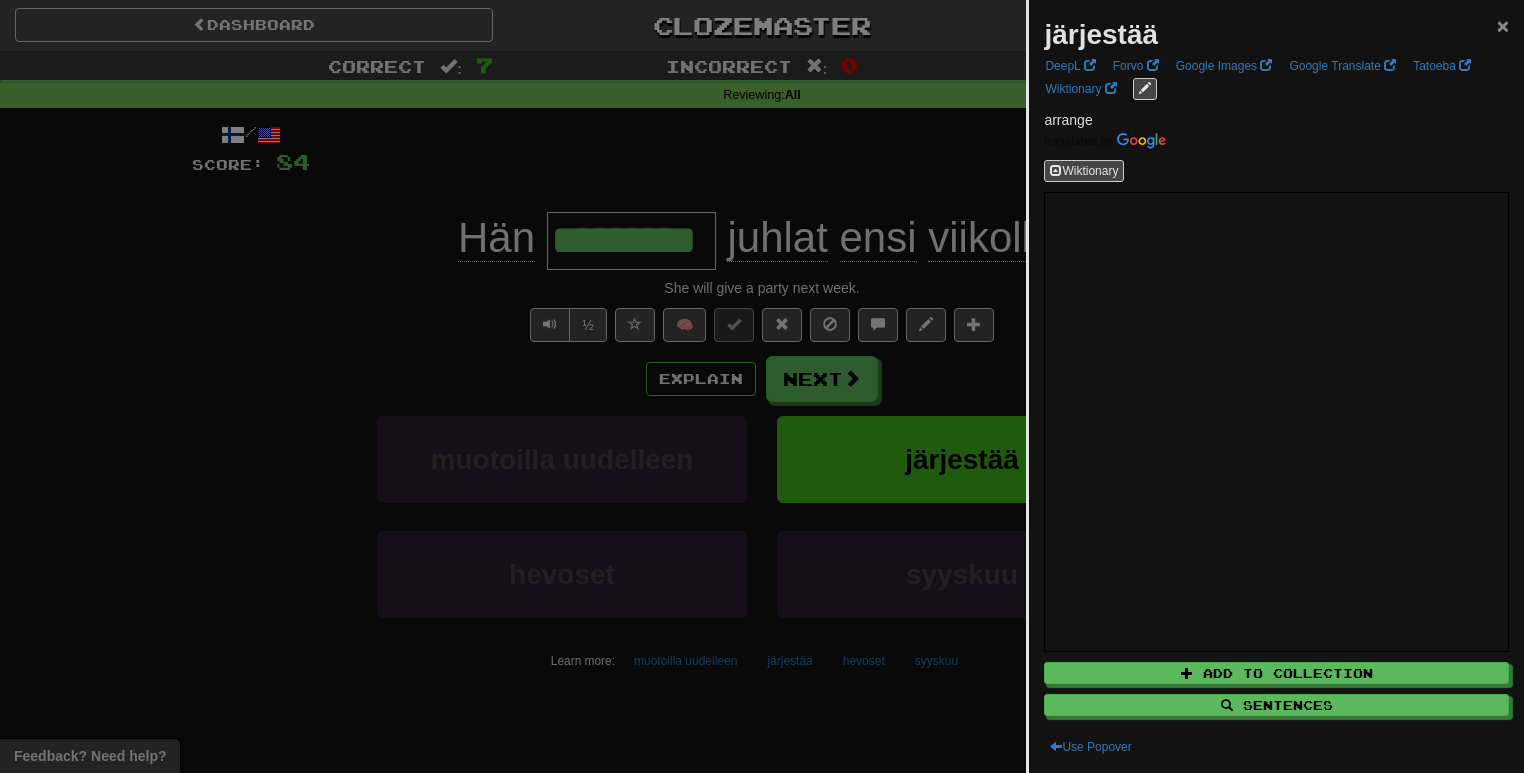 click on "×" at bounding box center [1503, 25] 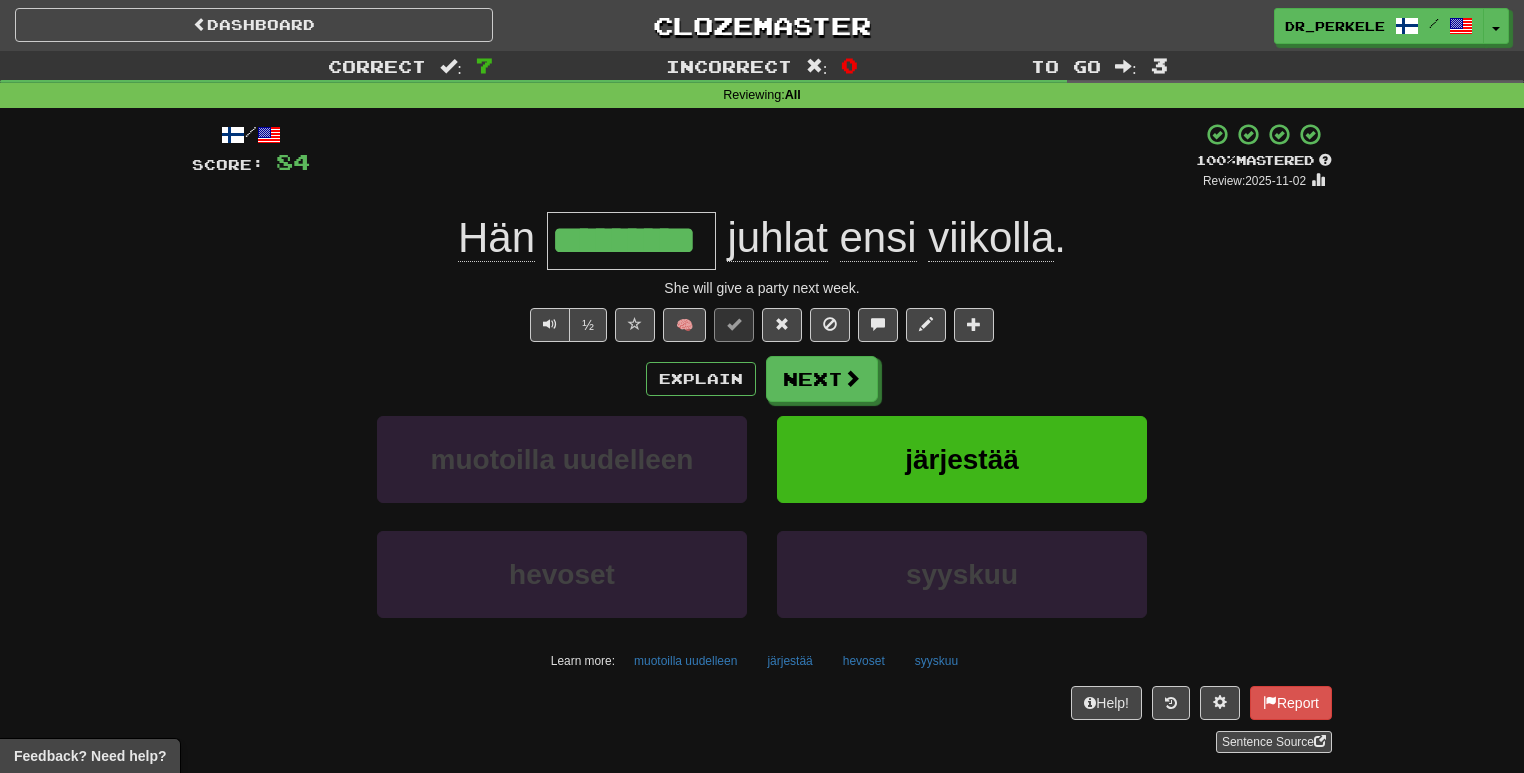 drag, startPoint x: 1345, startPoint y: 334, endPoint x: 1149, endPoint y: 416, distance: 212.46176 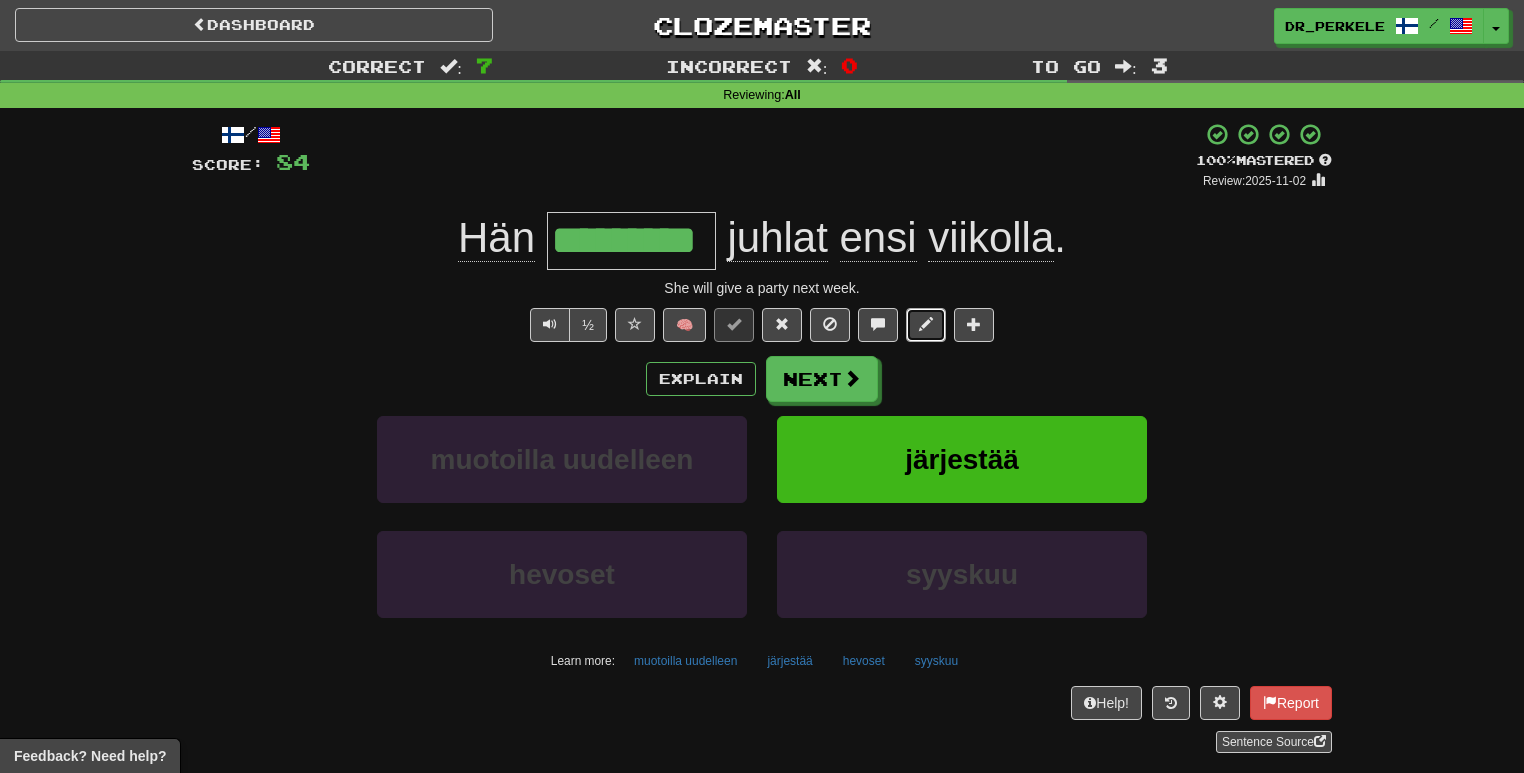 click at bounding box center [926, 325] 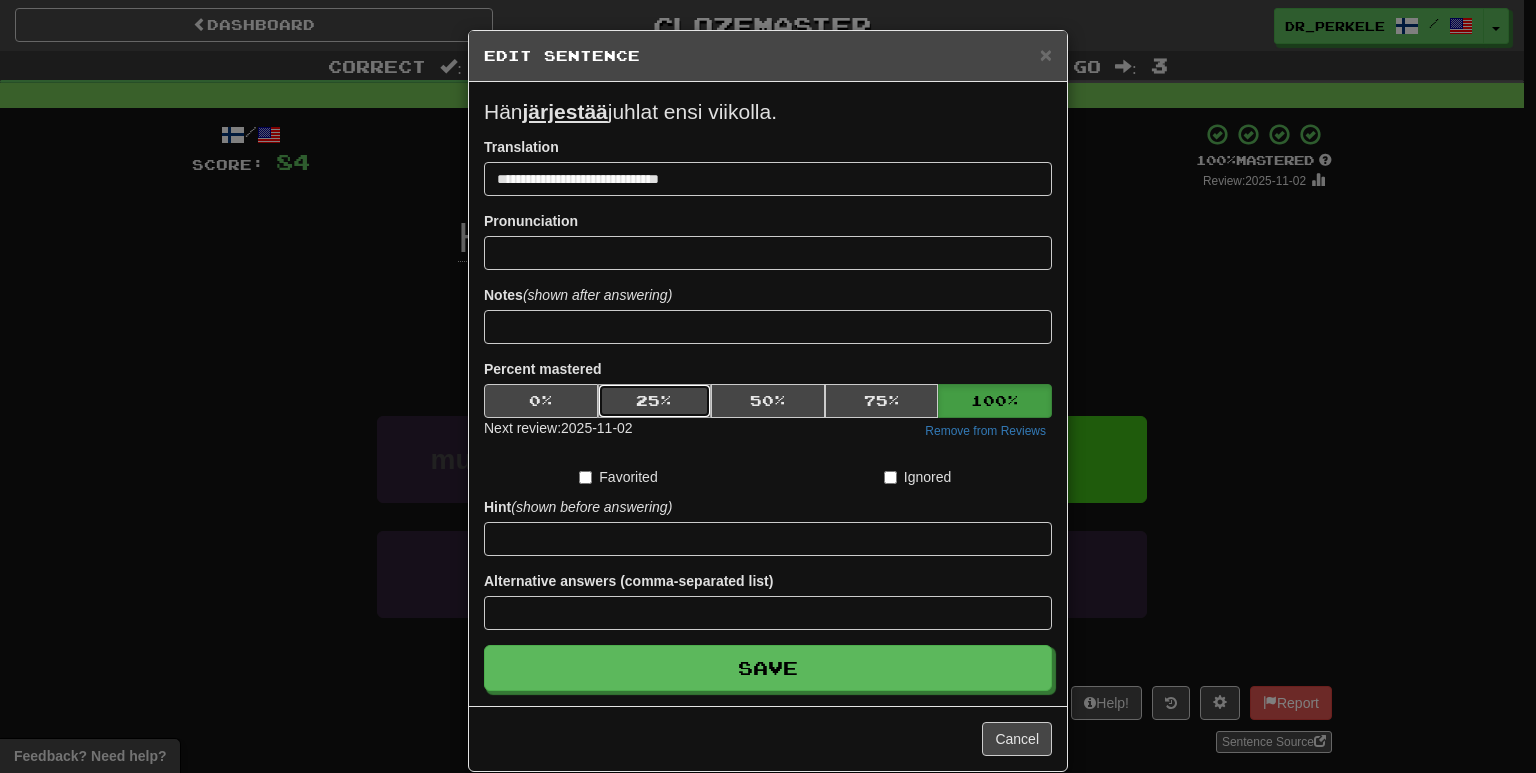 click on "25 %" at bounding box center (655, 401) 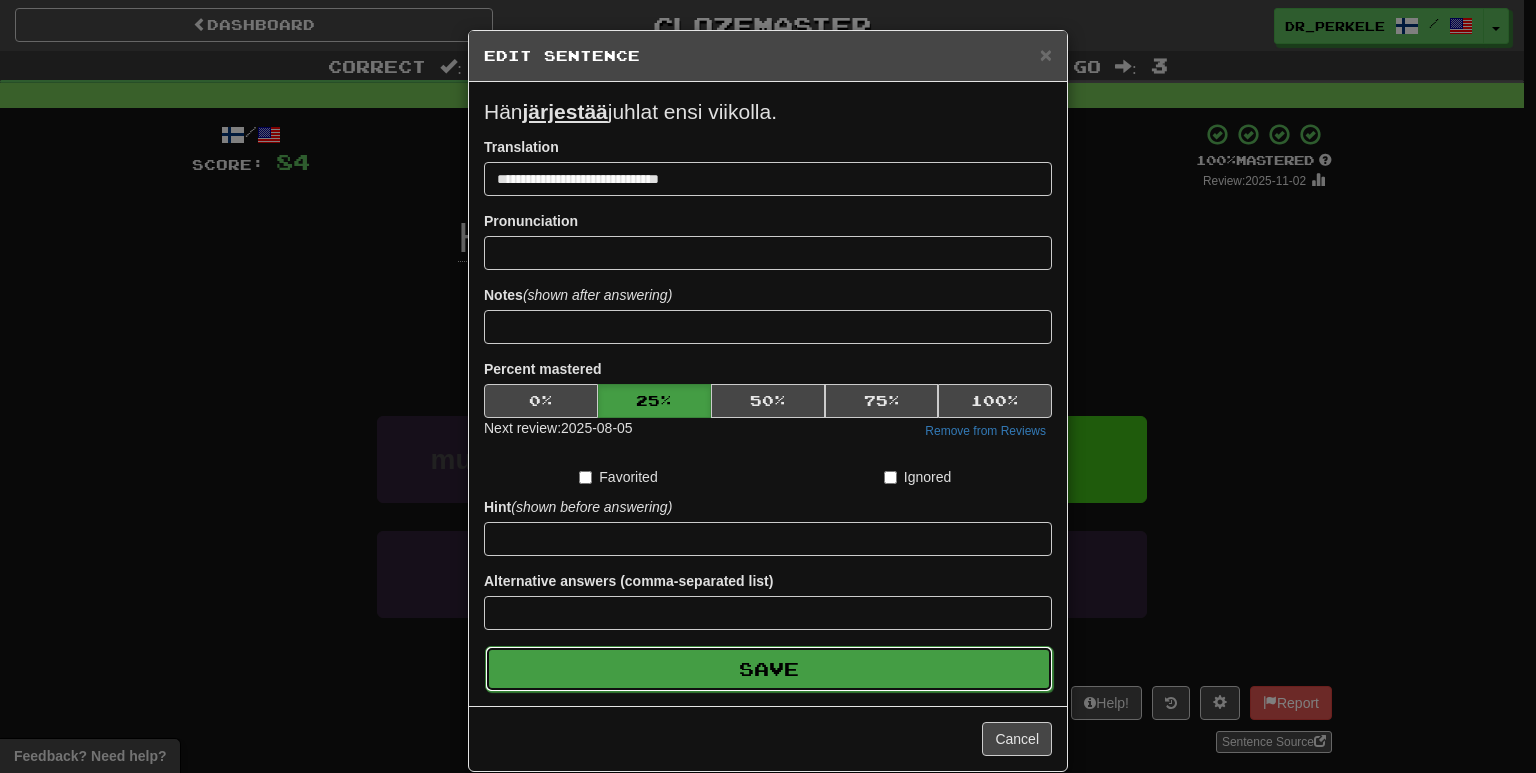 click on "Save" at bounding box center (769, 669) 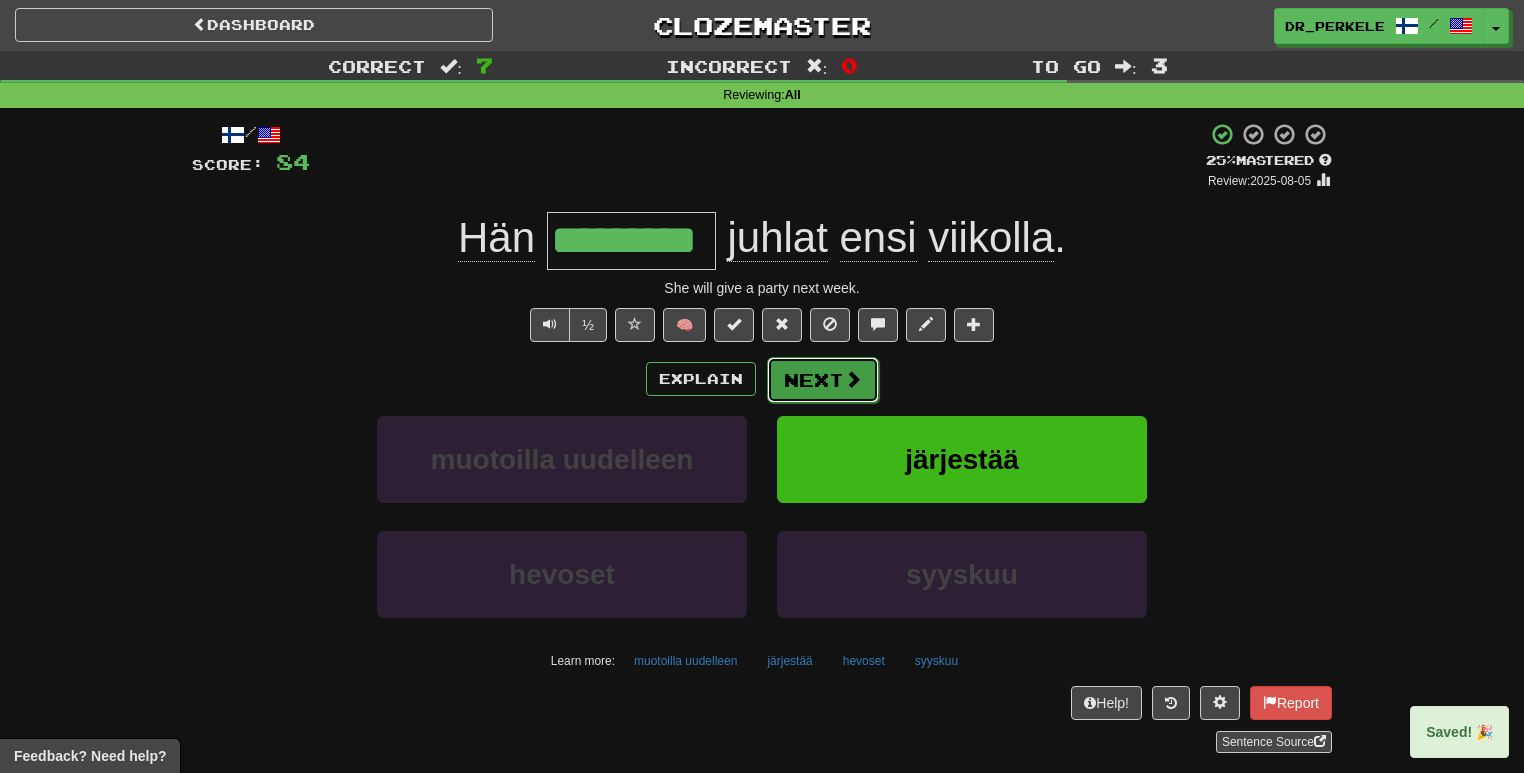 click on "Next" at bounding box center [823, 380] 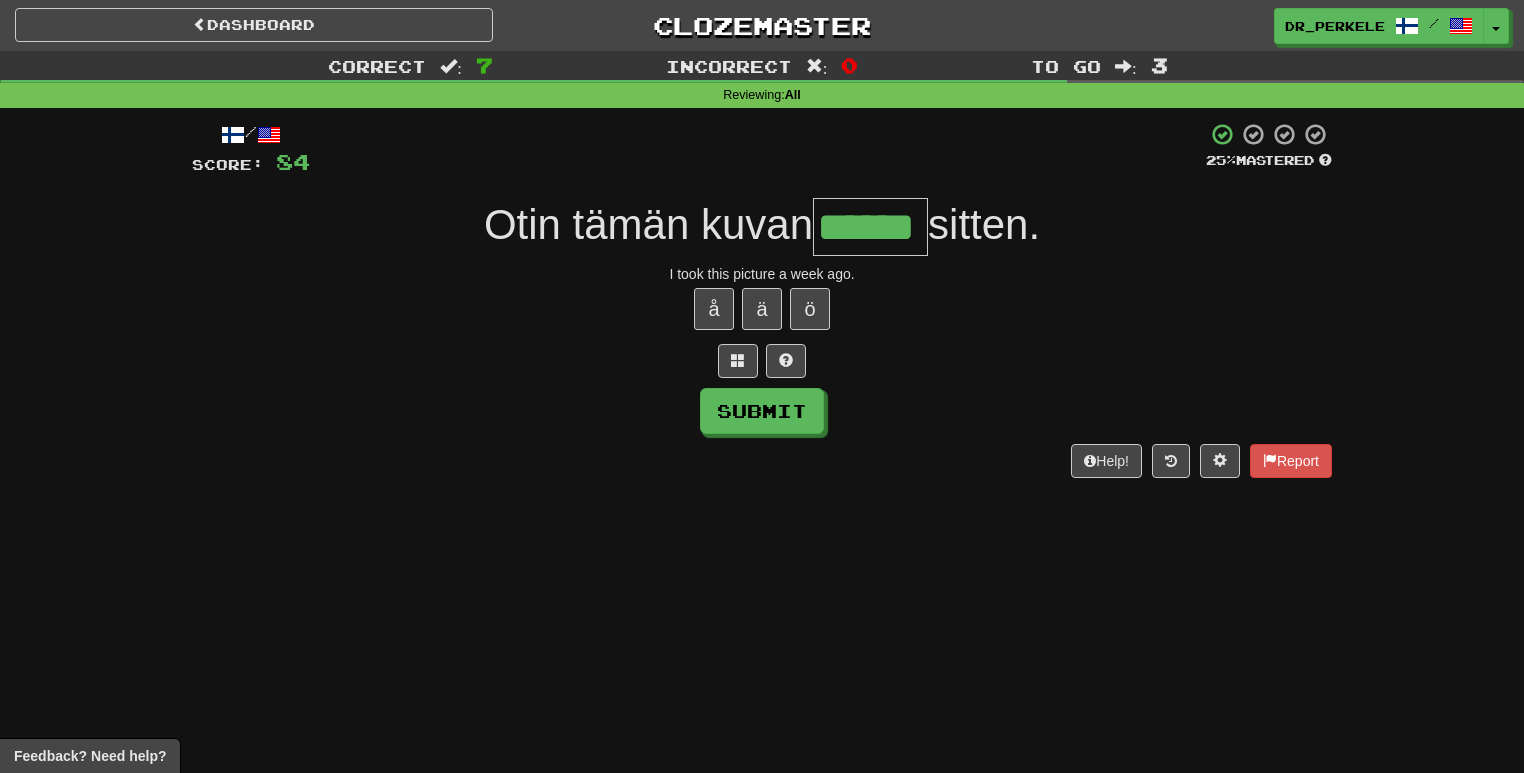 type on "******" 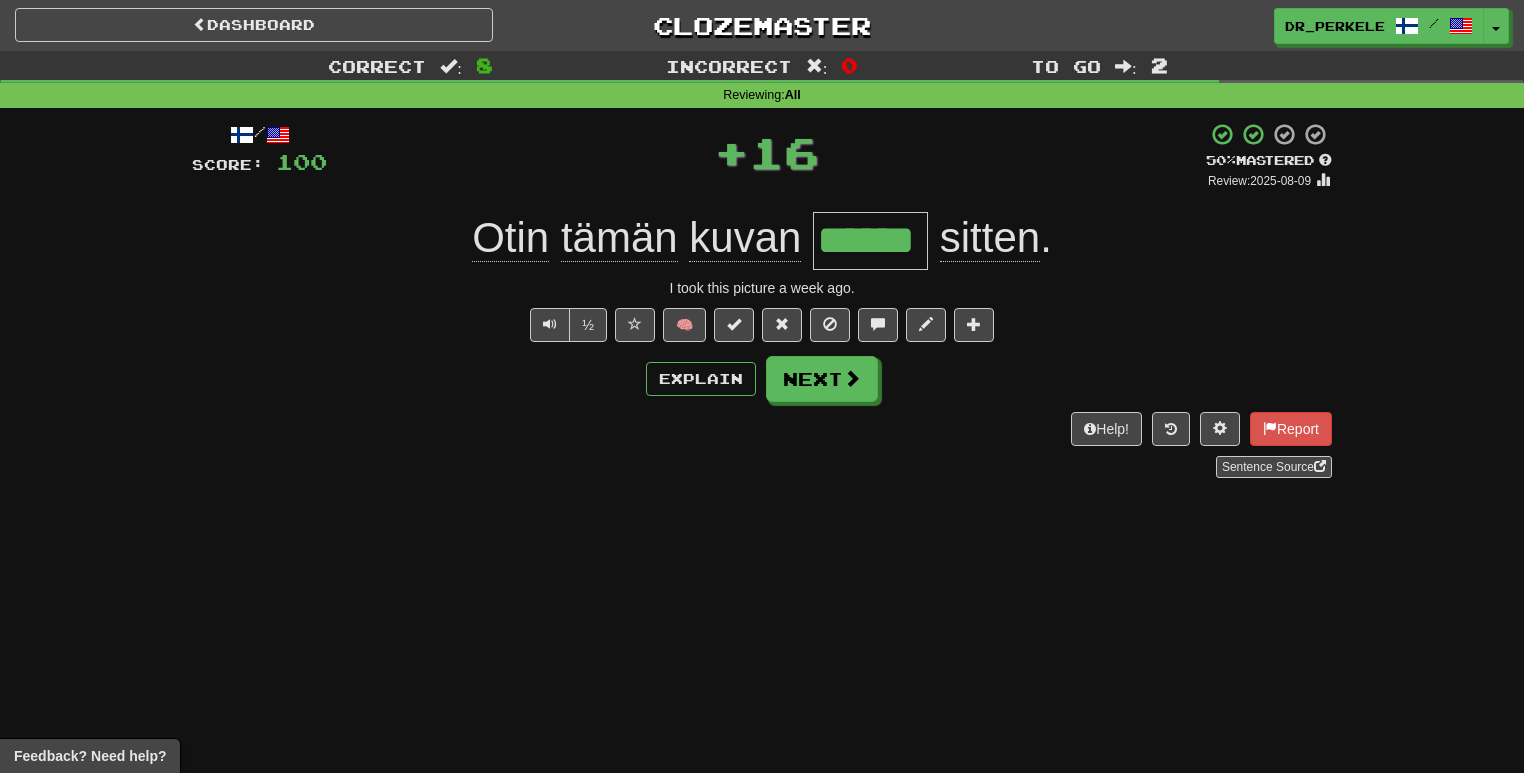 type 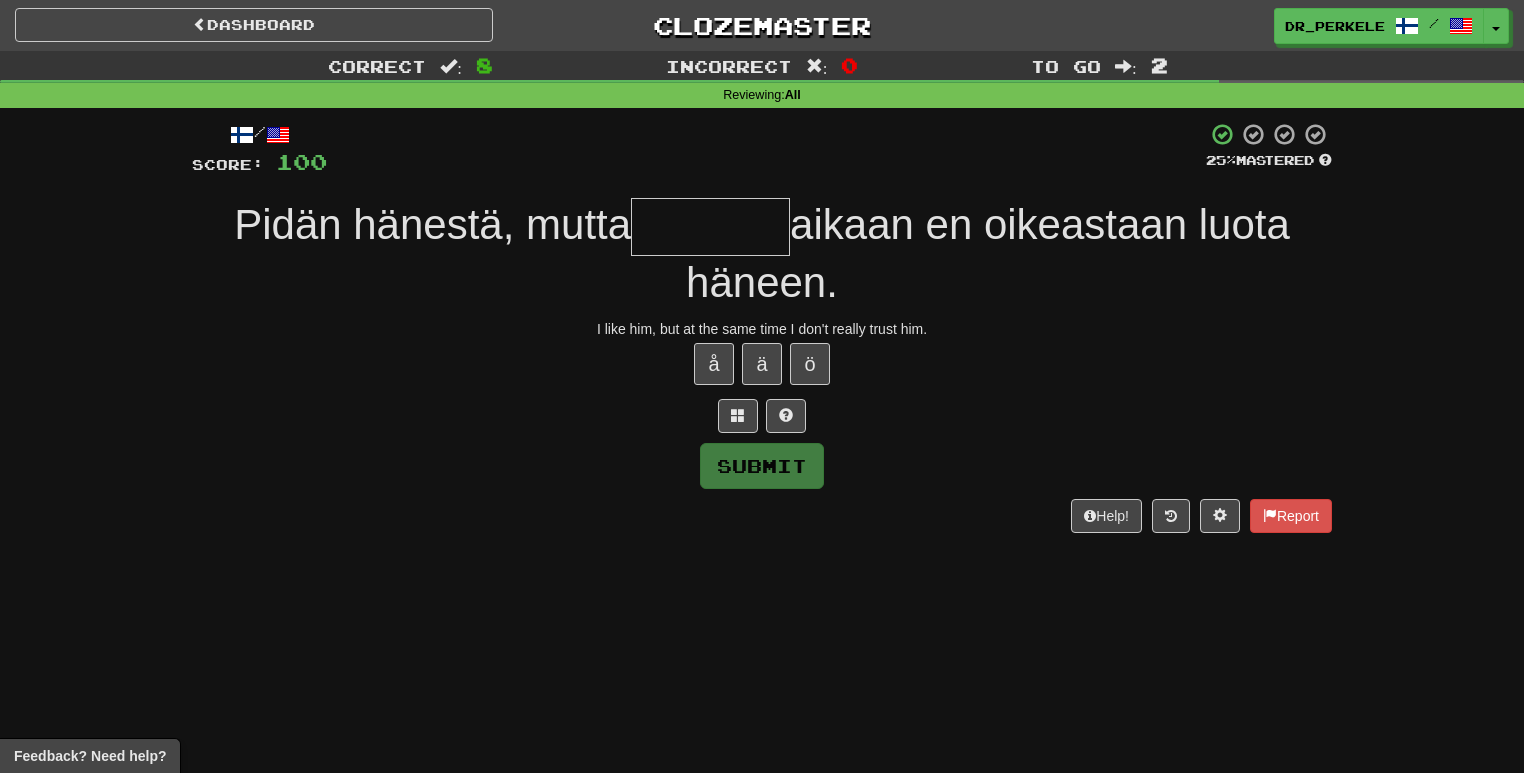 click on "Dashboard
Clozemaster
[USERNAME]
/
Toggle Dropdown
Dashboard
Leaderboard
Activity Feed
Notifications
Profile
Discussions
Suomi
/
English
Streak:
189
Review:
225
Points Today: 142
Languages
Account
Logout
[USERNAME]
/
Toggle Dropdown
Dashboard
Leaderboard
Activity Feed
Notifications
Profile
Discussions
Suomi
/
English
Streak:
189
Review:
225
Points Today: 142
Languages
Account
Logout
clozemaster
Correct   :   8 Incorrect   :   0 To go   :   2 Reviewing :  All  /  Score:   100 25 %  Mastered Pidän hänestä, mutta   aikaan en oikeastaan luota häneen. I like him, but at the same time I don't really trust him. å ä ö Submit" at bounding box center (762, 386) 